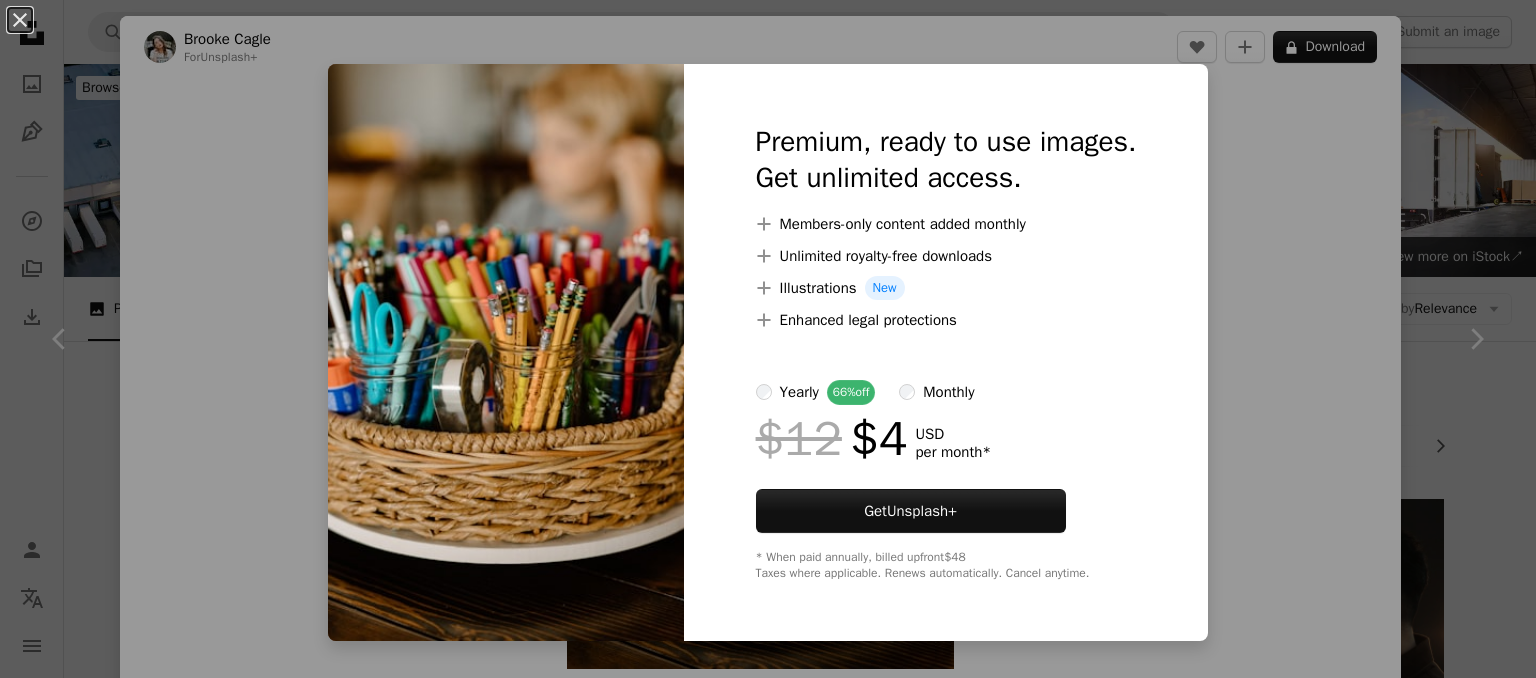 scroll, scrollTop: 860, scrollLeft: 0, axis: vertical 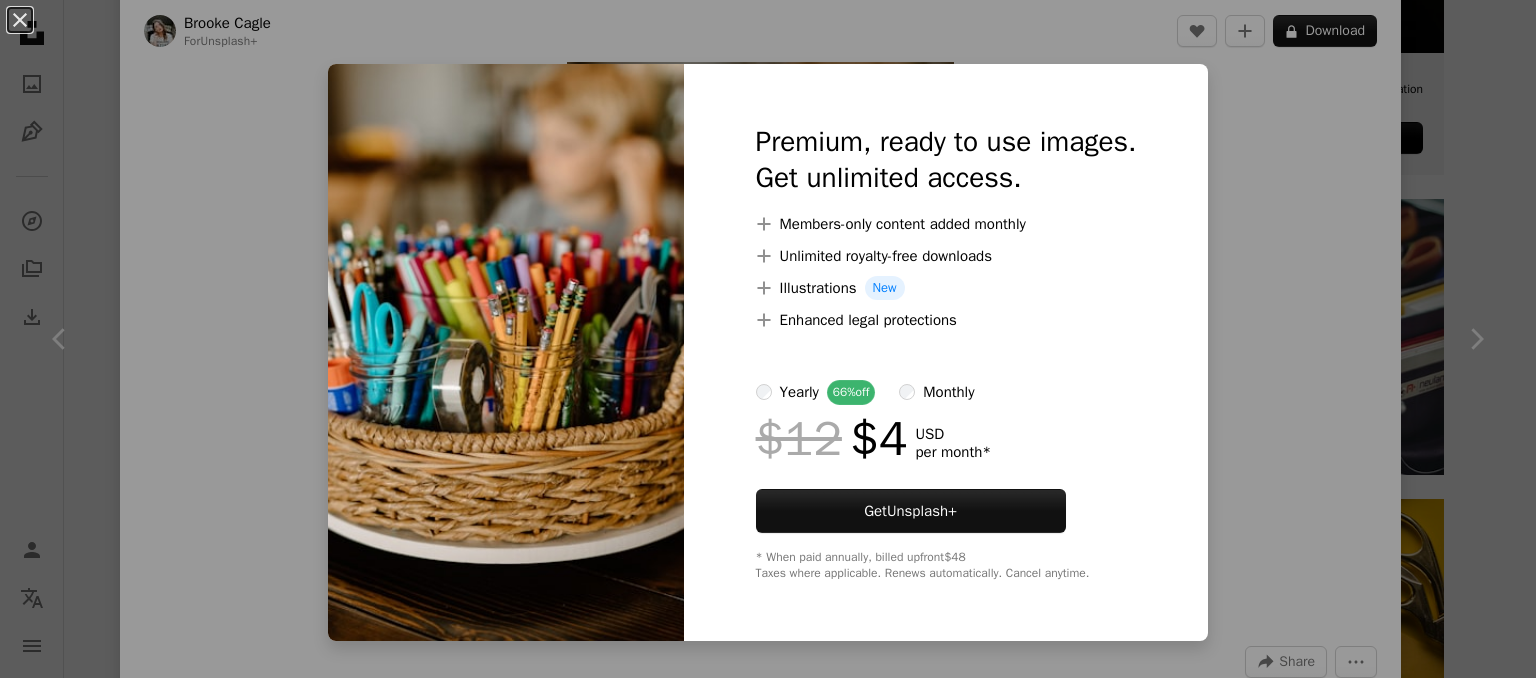 click on "An X shape Premium, ready to use images. Get unlimited access. A plus sign Members-only content added monthly A plus sign Unlimited royalty-free downloads A plus sign Illustrations  New A plus sign Enhanced legal protections yearly 66%  off monthly $12   $4 USD per month * Get  Unsplash+ * When paid annually, billed upfront  $48 Taxes where applicable. Renews automatically. Cancel anytime." at bounding box center (768, 339) 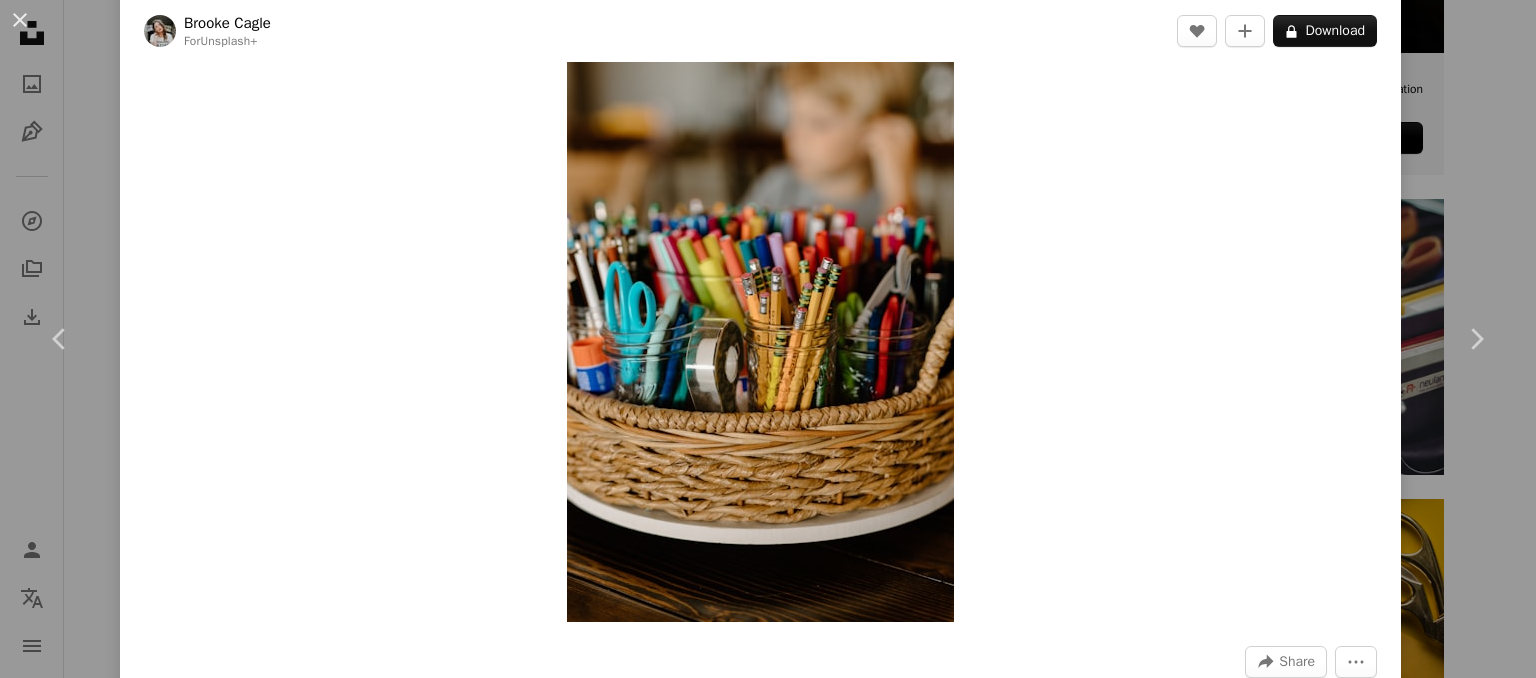 click on "An X shape Chevron left Chevron right [FIRST] [LAST] For  Unsplash+ A heart A plus sign A lock Download Zoom in A forward-right arrow Share More Actions Calendar outlined Published on  [DATE] Safety Licensed under the  Unsplash+ License writing learning drawing Creative Images artist stationery doodle pencils crafts art supplies organize pens color pencil organise coloured pencils young adult education Public domain images From this series Chevron right Plus sign for Unsplash+ Plus sign for Unsplash+ Plus sign for Unsplash+ Plus sign for Unsplash+ Plus sign for Unsplash+ Plus sign for Unsplash+ Plus sign for Unsplash+ Plus sign for Unsplash+ Plus sign for Unsplash+ Related images Plus sign for Unsplash+ A heart A plus sign Molly the Cat For  Unsplash+ A lock Download Plus sign for Unsplash+ A heart A plus sign [FIRST] [LAST] For  Unsplash+ A lock Download Plus sign for Unsplash+ A heart A plus sign Yunus Tuğ For  Unsplash+ A lock Download Plus sign for Unsplash+ A heart A plus sign Ivana Cajina For  A lock" at bounding box center [768, 339] 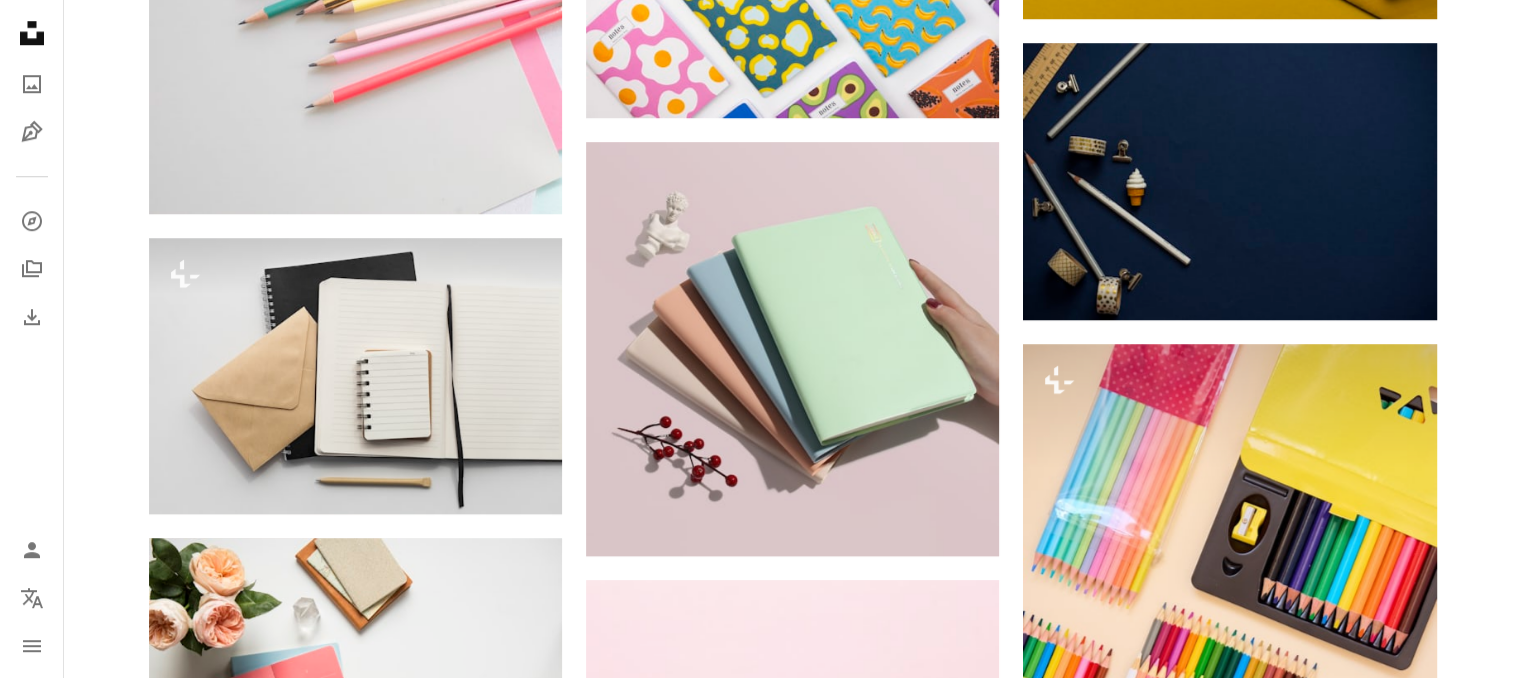 scroll, scrollTop: 1632, scrollLeft: 0, axis: vertical 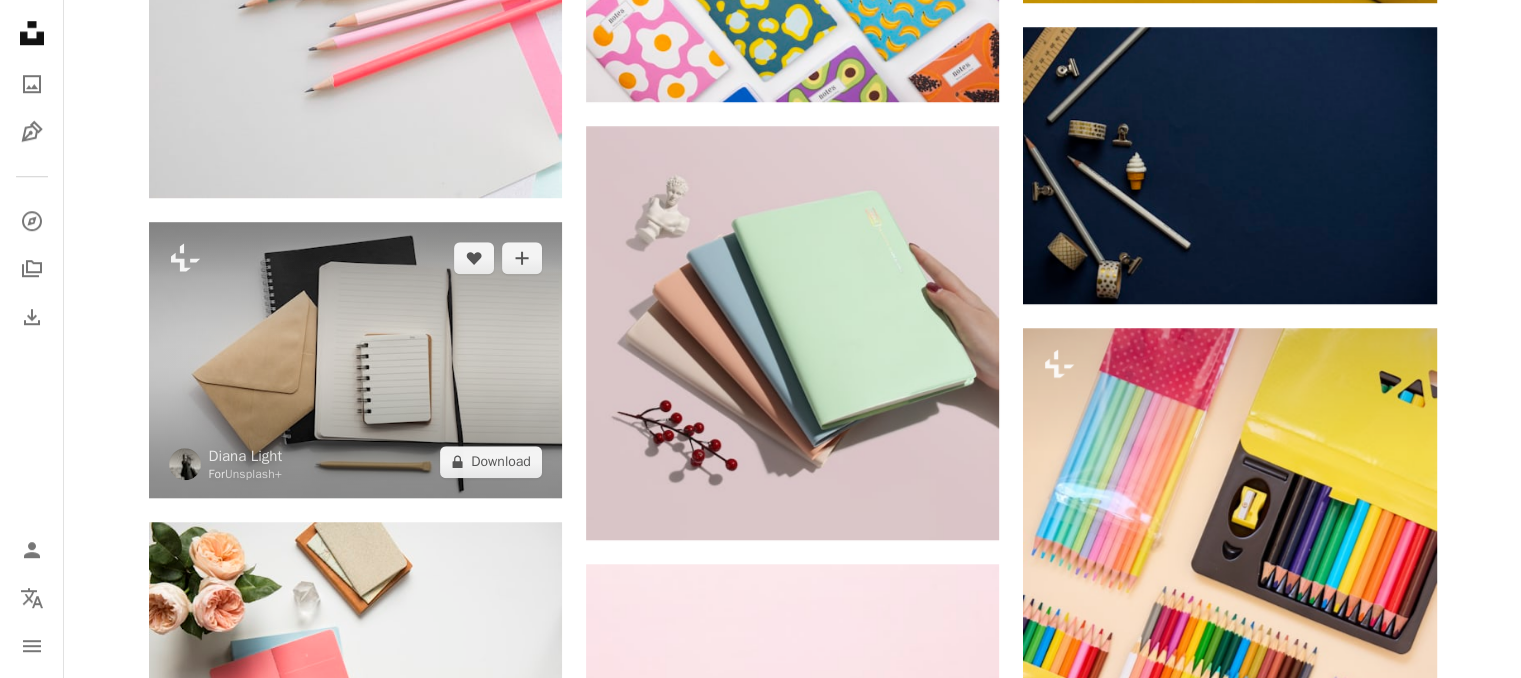 click at bounding box center [355, 359] 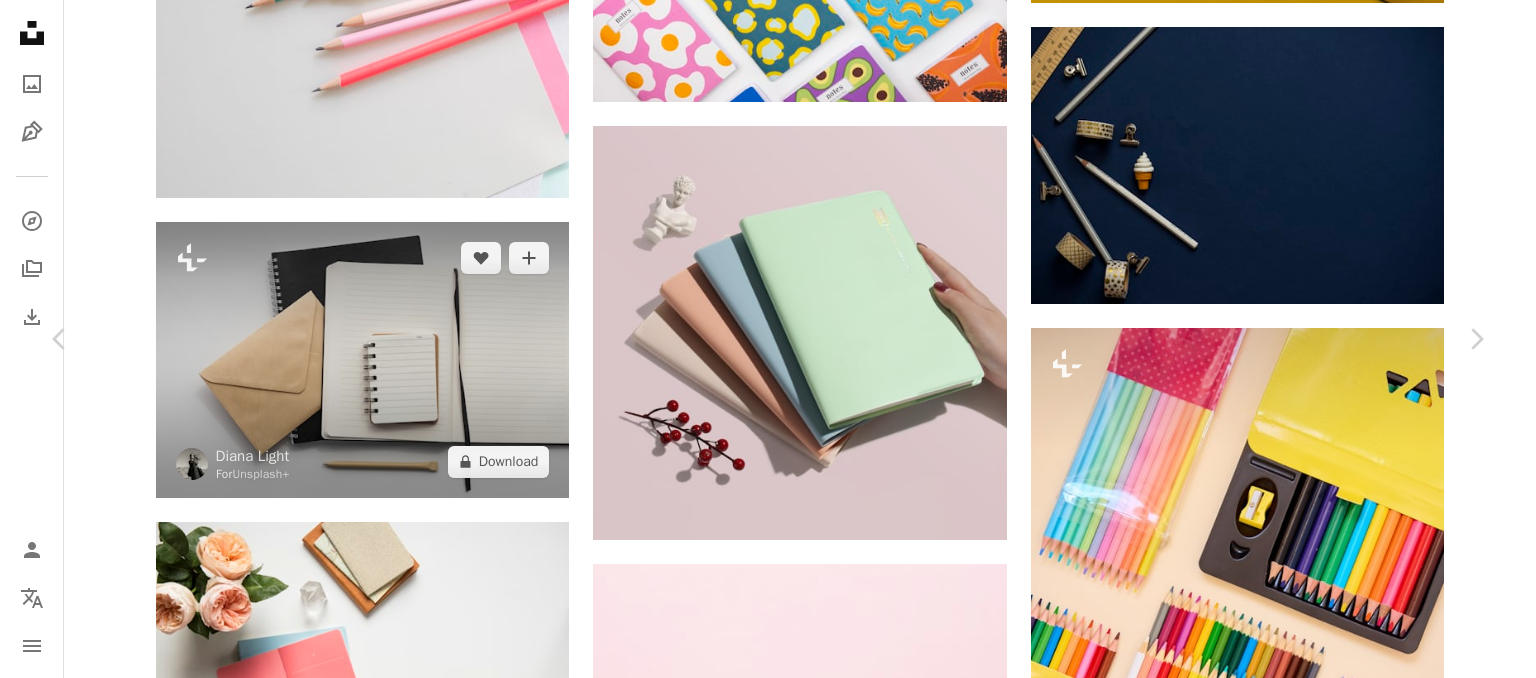click on "**********" at bounding box center (768, 568) 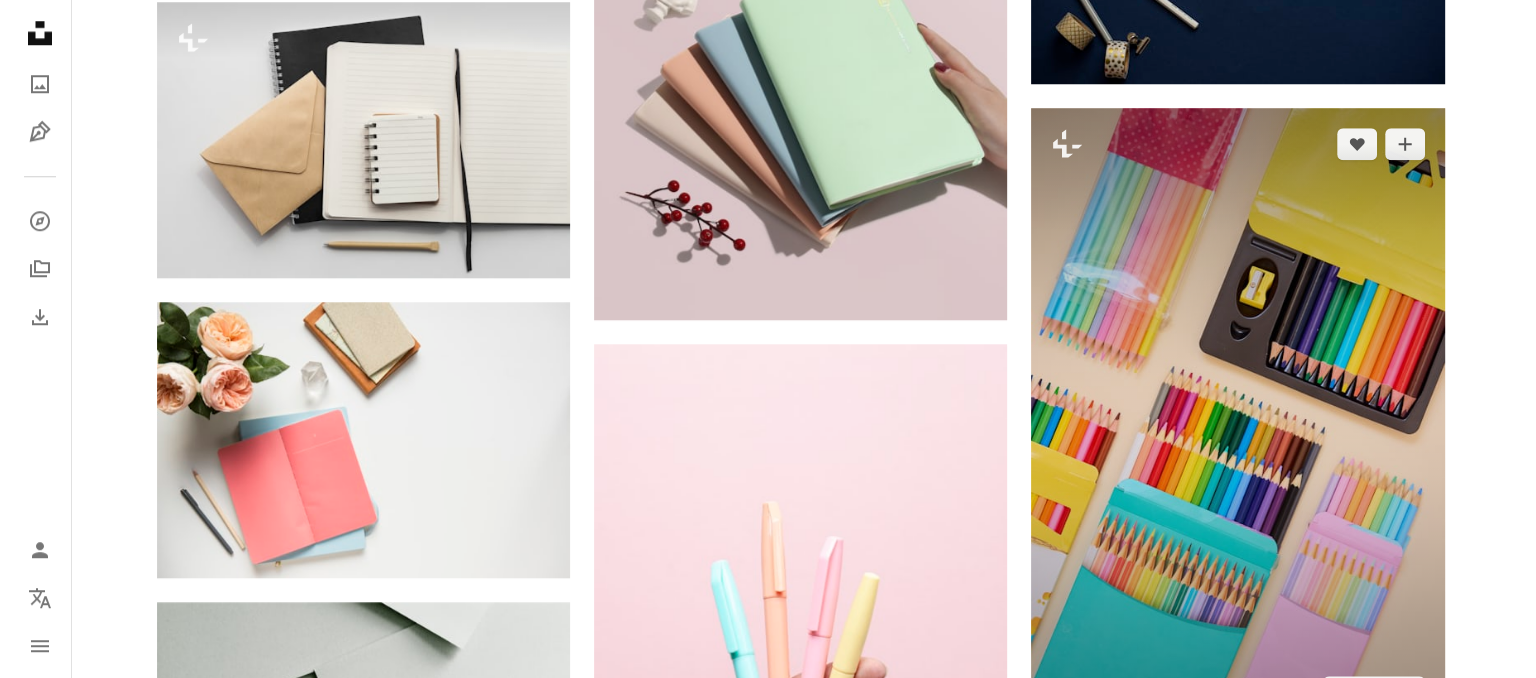 scroll, scrollTop: 1854, scrollLeft: 0, axis: vertical 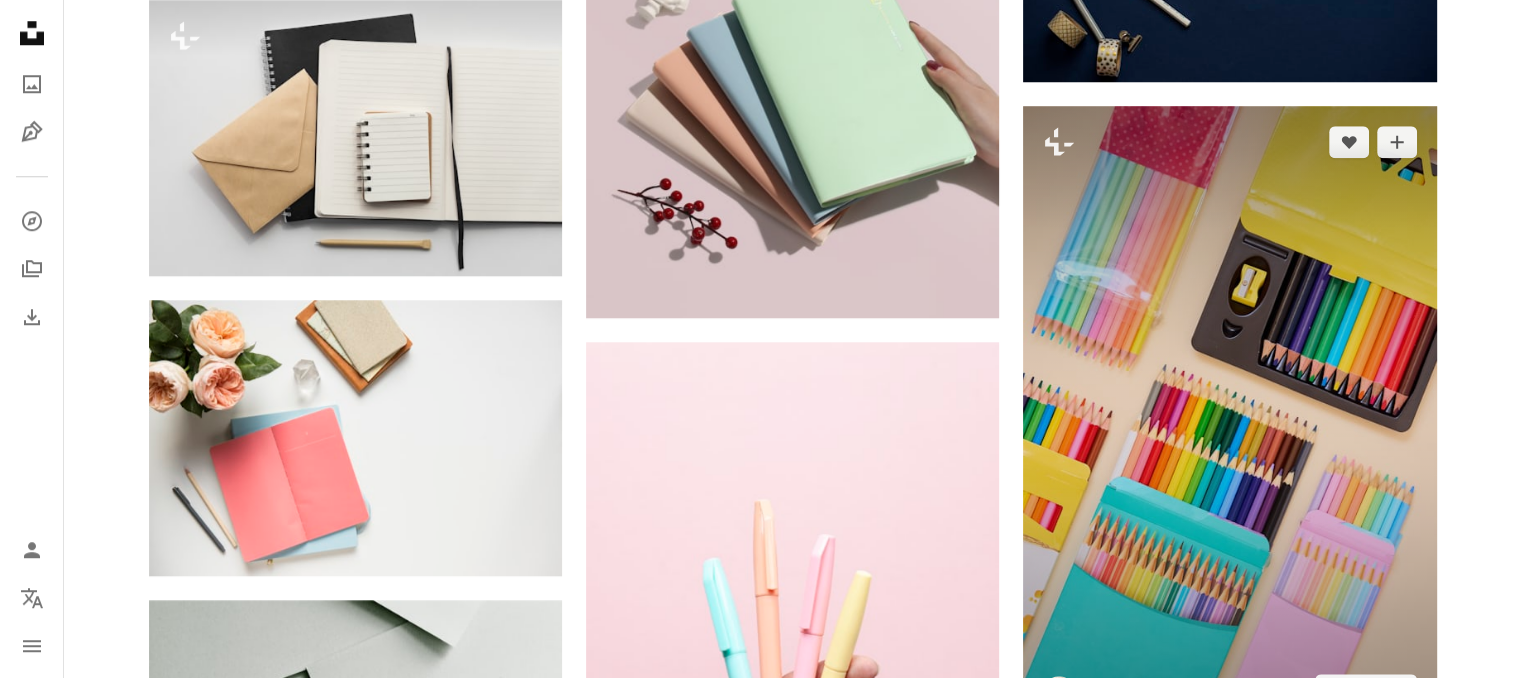 click at bounding box center (1229, 416) 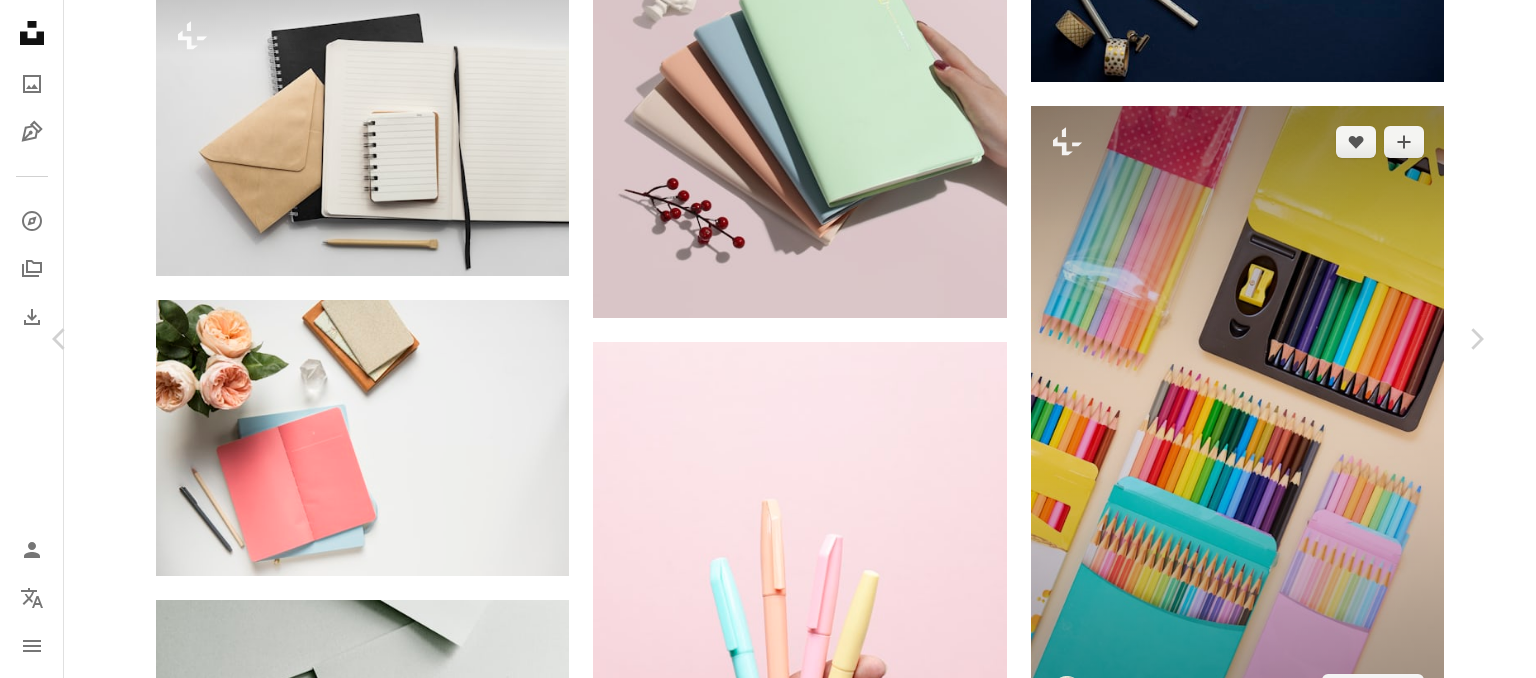 click on "**********" at bounding box center [768, 346] 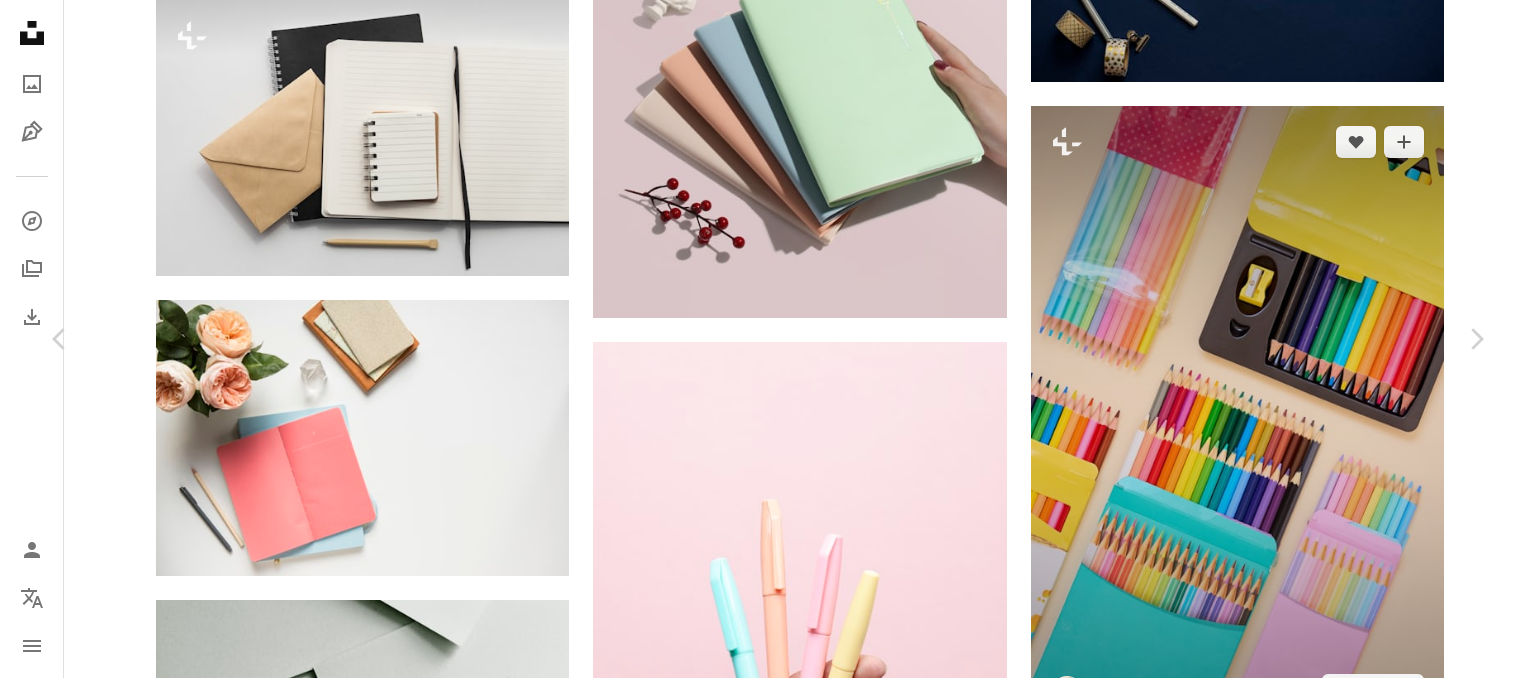scroll, scrollTop: 144, scrollLeft: 0, axis: vertical 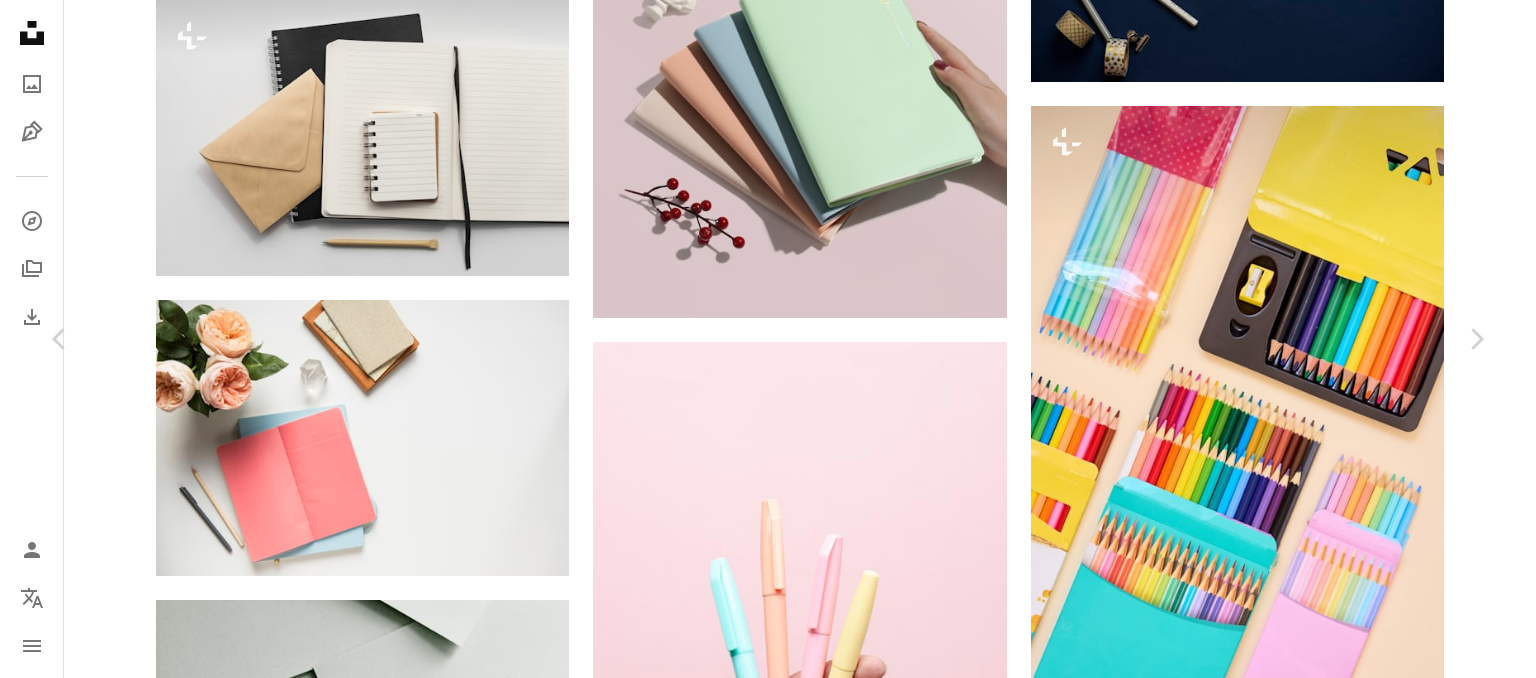 click on "More Actions" at bounding box center [1356, 3110] 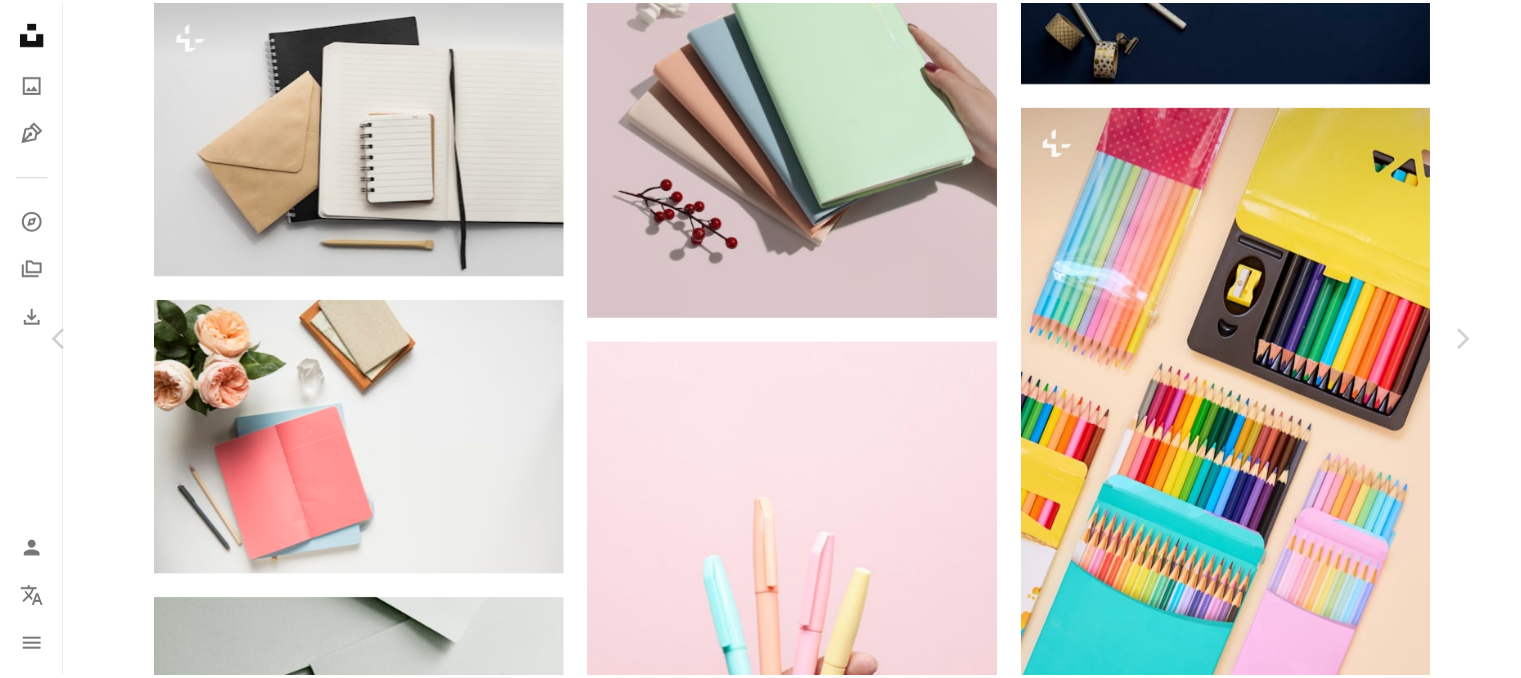 scroll, scrollTop: 128, scrollLeft: 0, axis: vertical 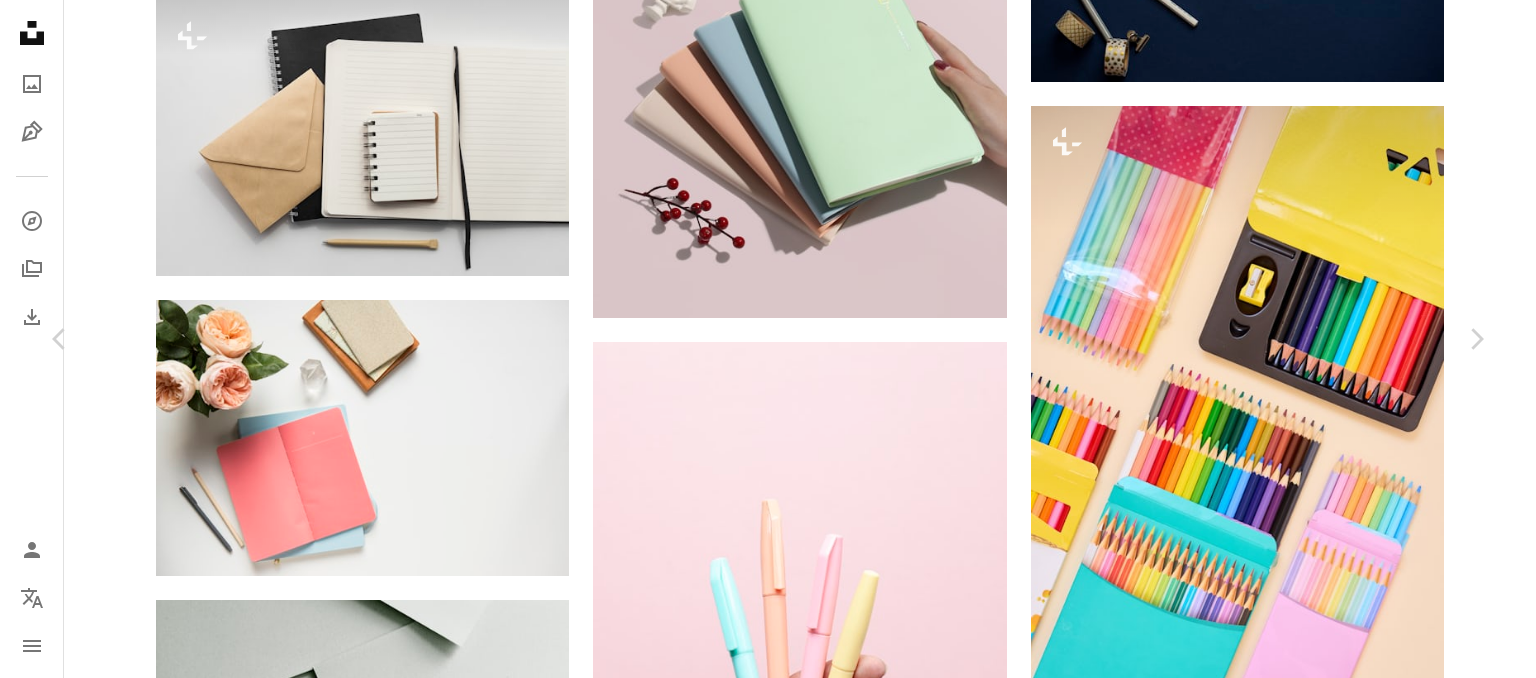 click on "A forward-right arrow Share" at bounding box center (1286, 3126) 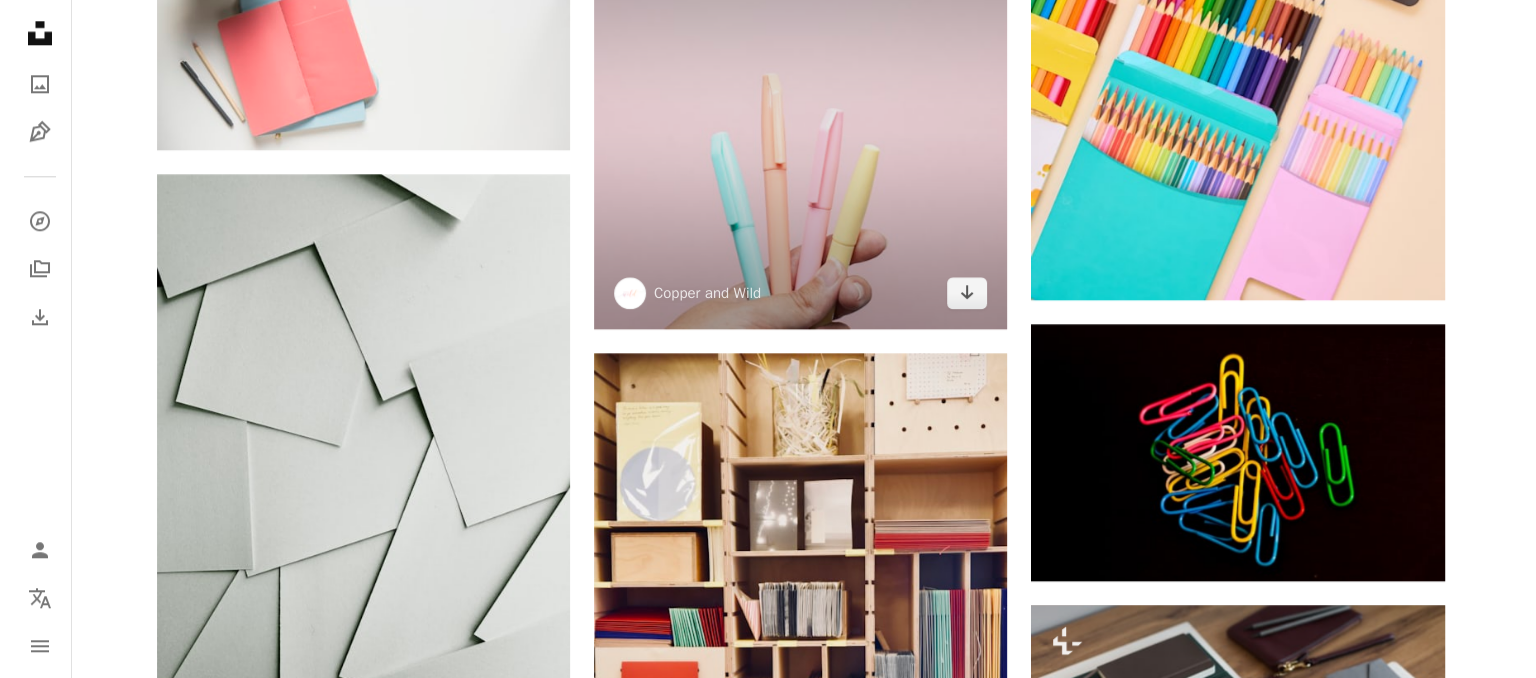 scroll, scrollTop: 2280, scrollLeft: 0, axis: vertical 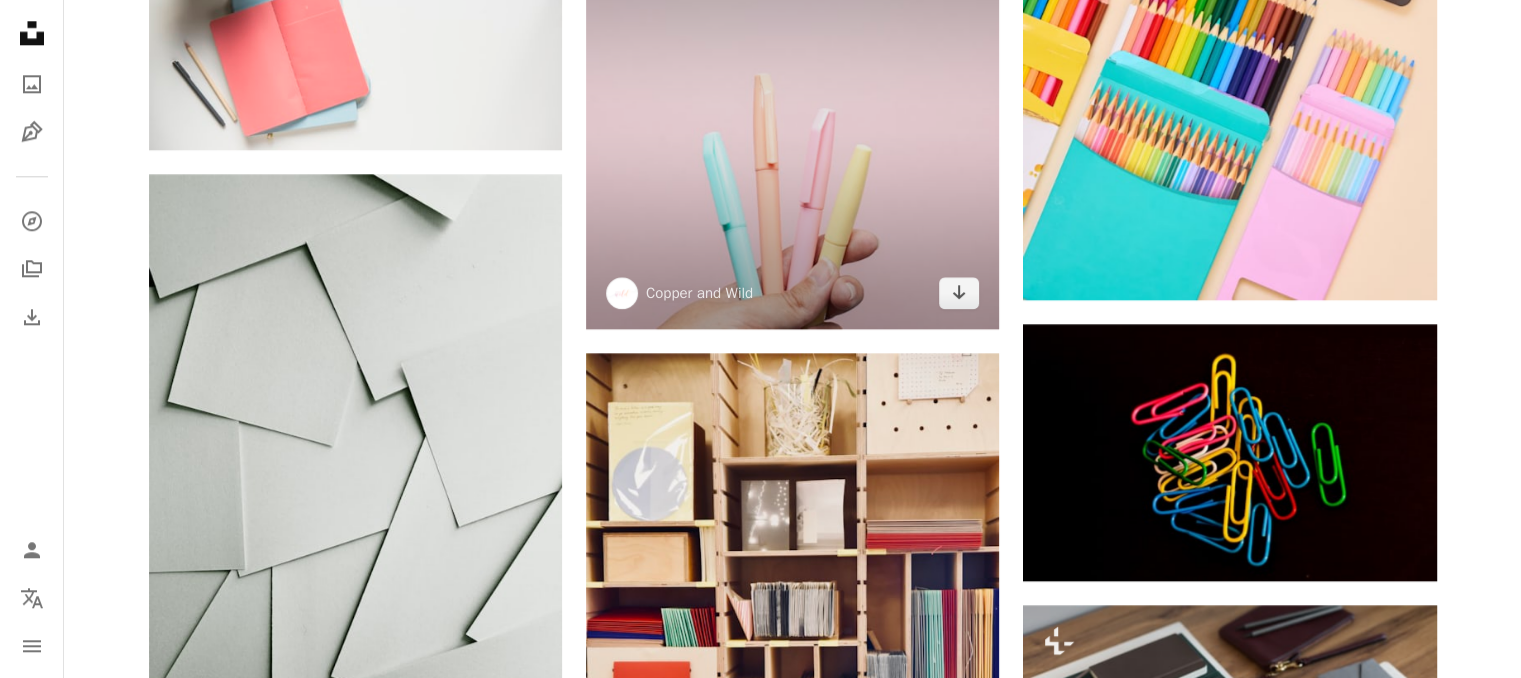 click at bounding box center (792, 122) 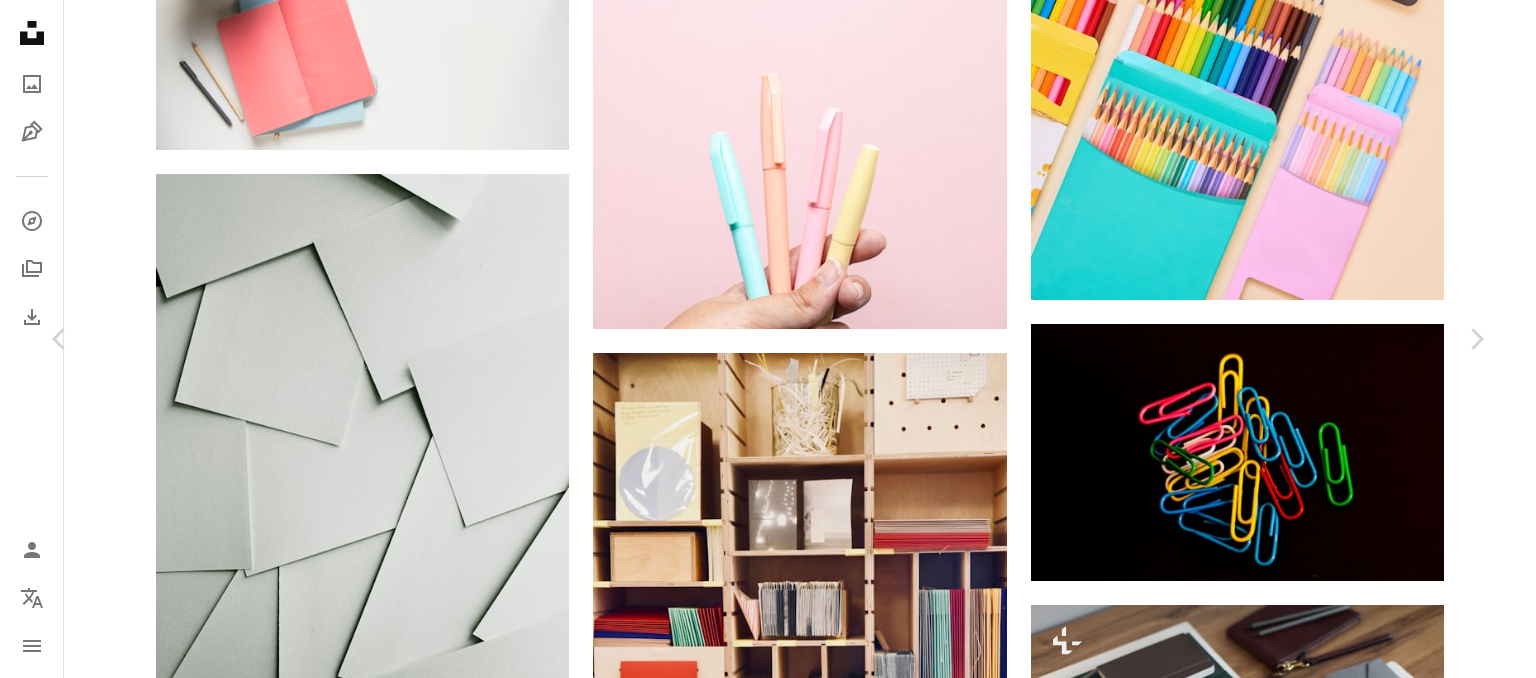 click at bounding box center (760, 5194) 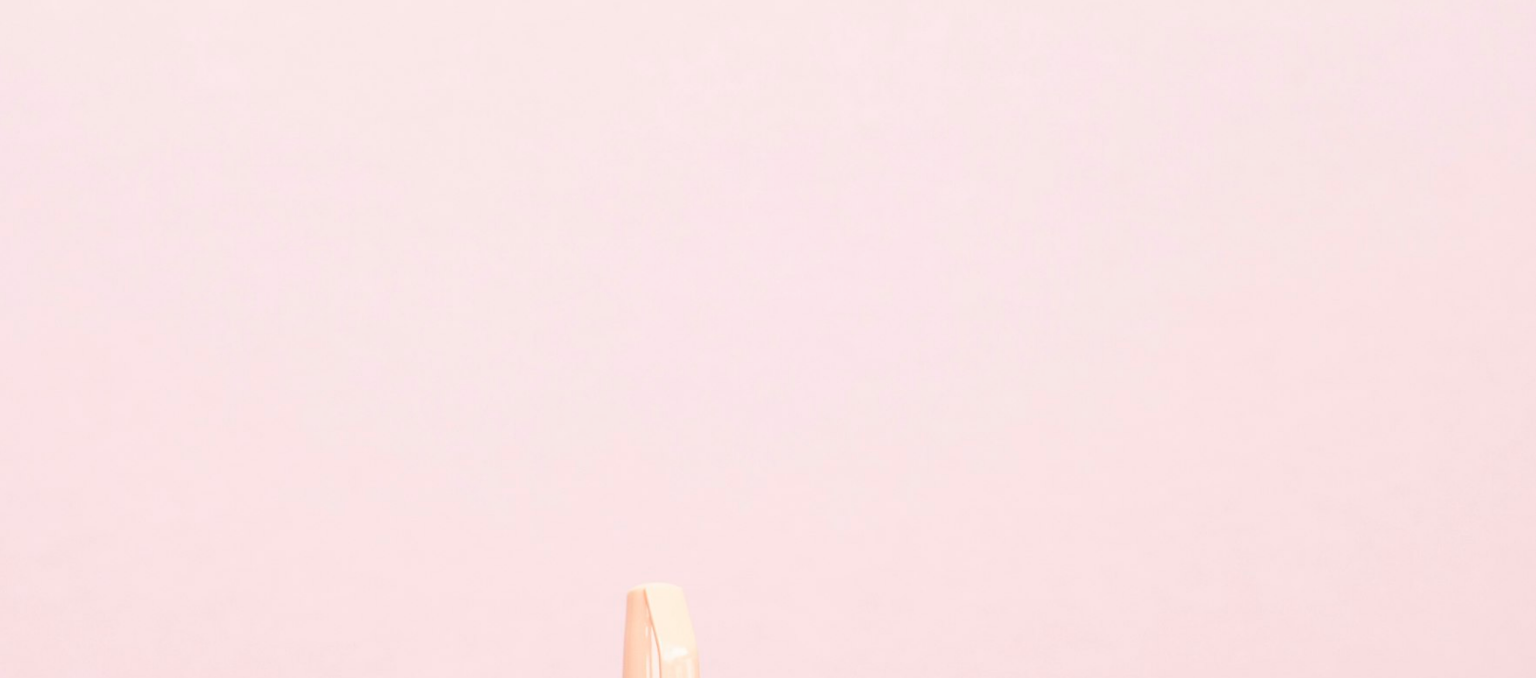 scroll, scrollTop: 415, scrollLeft: 0, axis: vertical 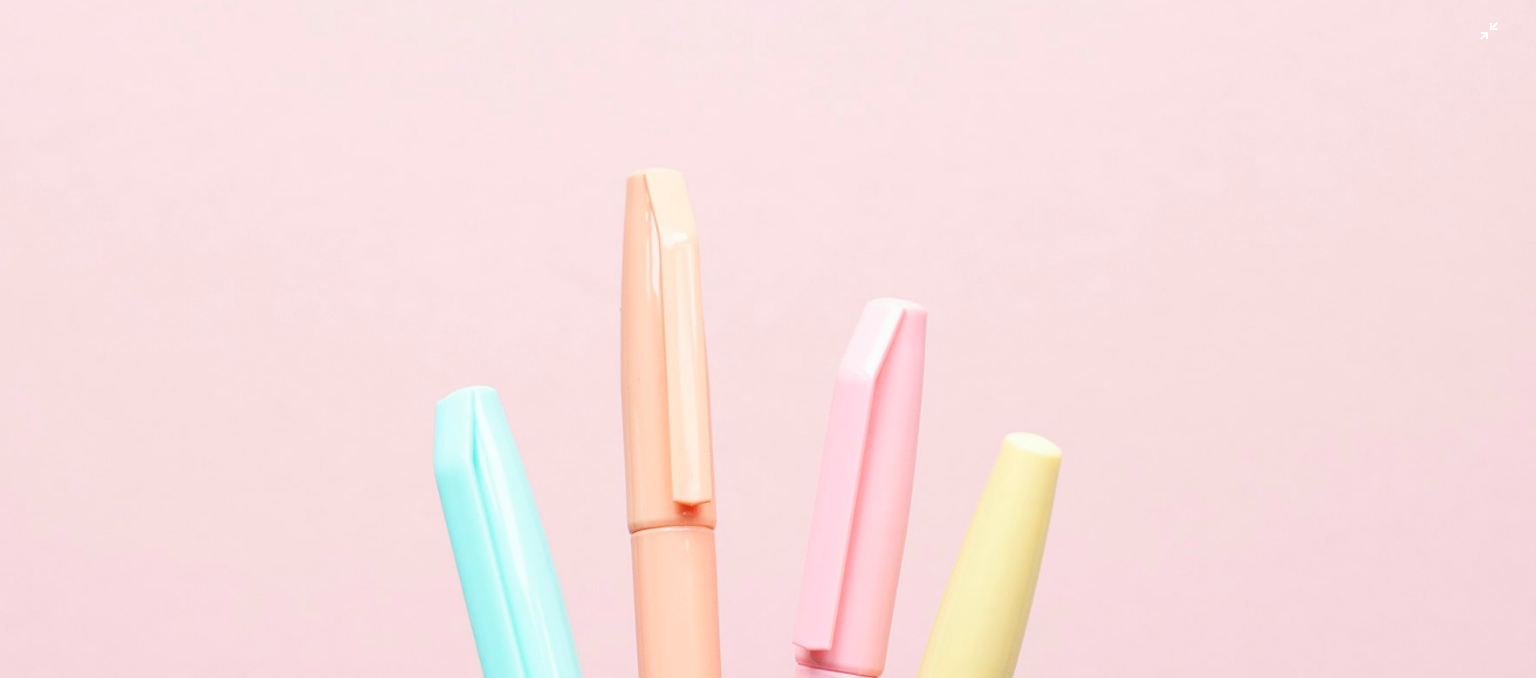 click at bounding box center [768, 352] 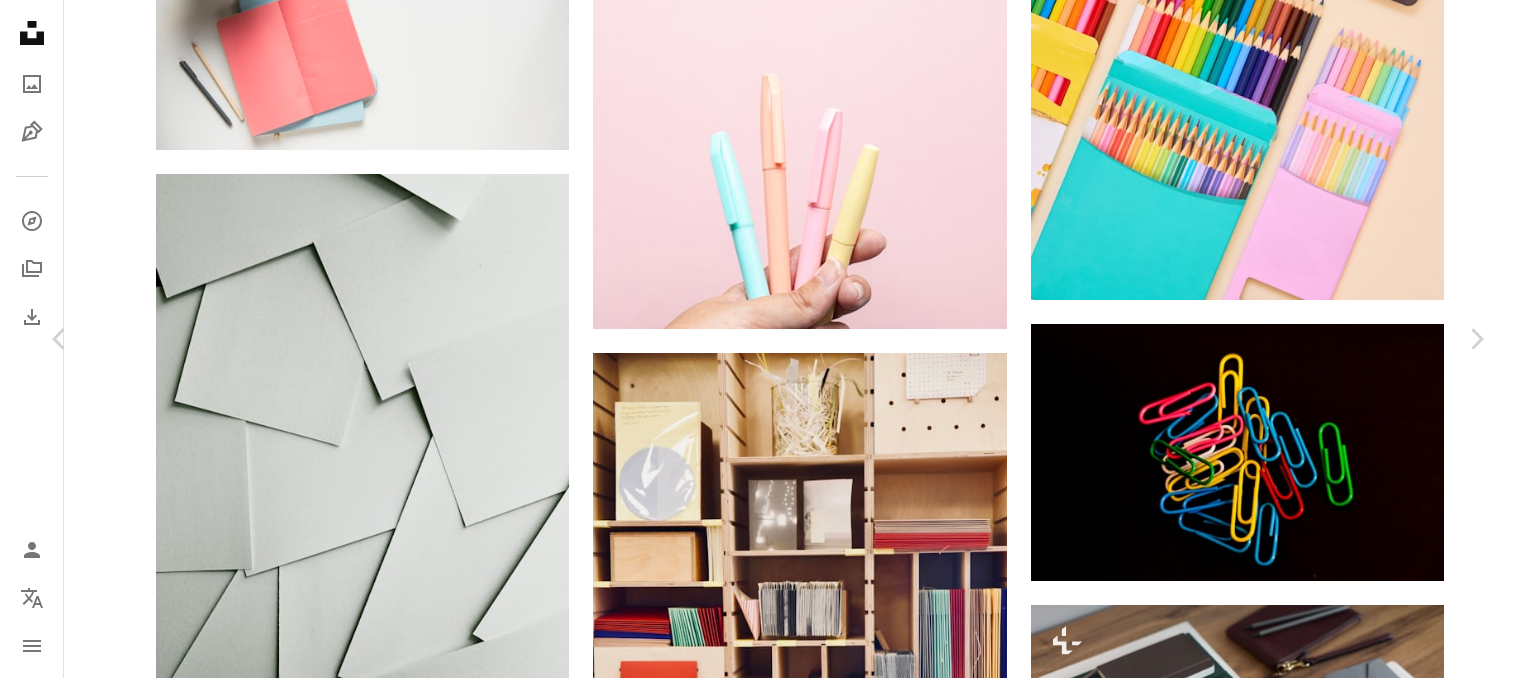 click at bounding box center [760, 5194] 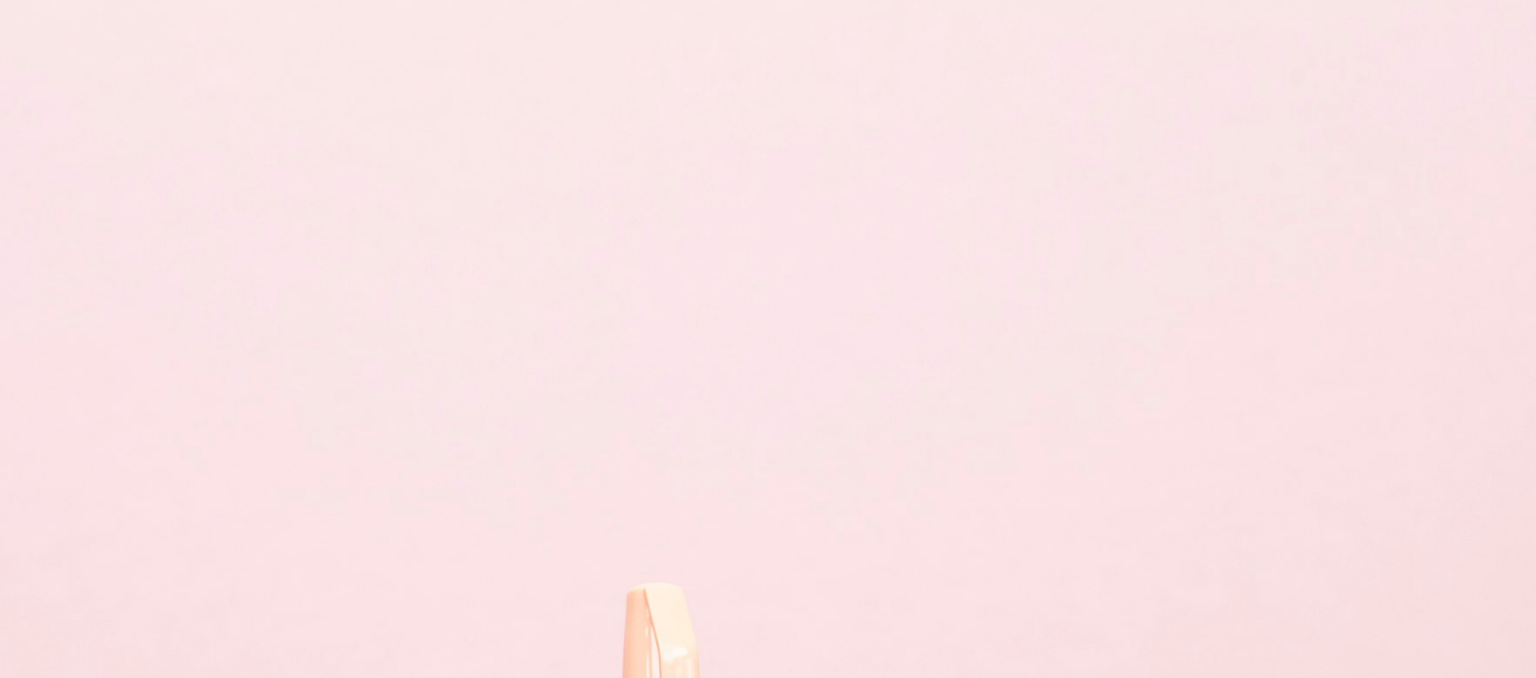 scroll, scrollTop: 414, scrollLeft: 0, axis: vertical 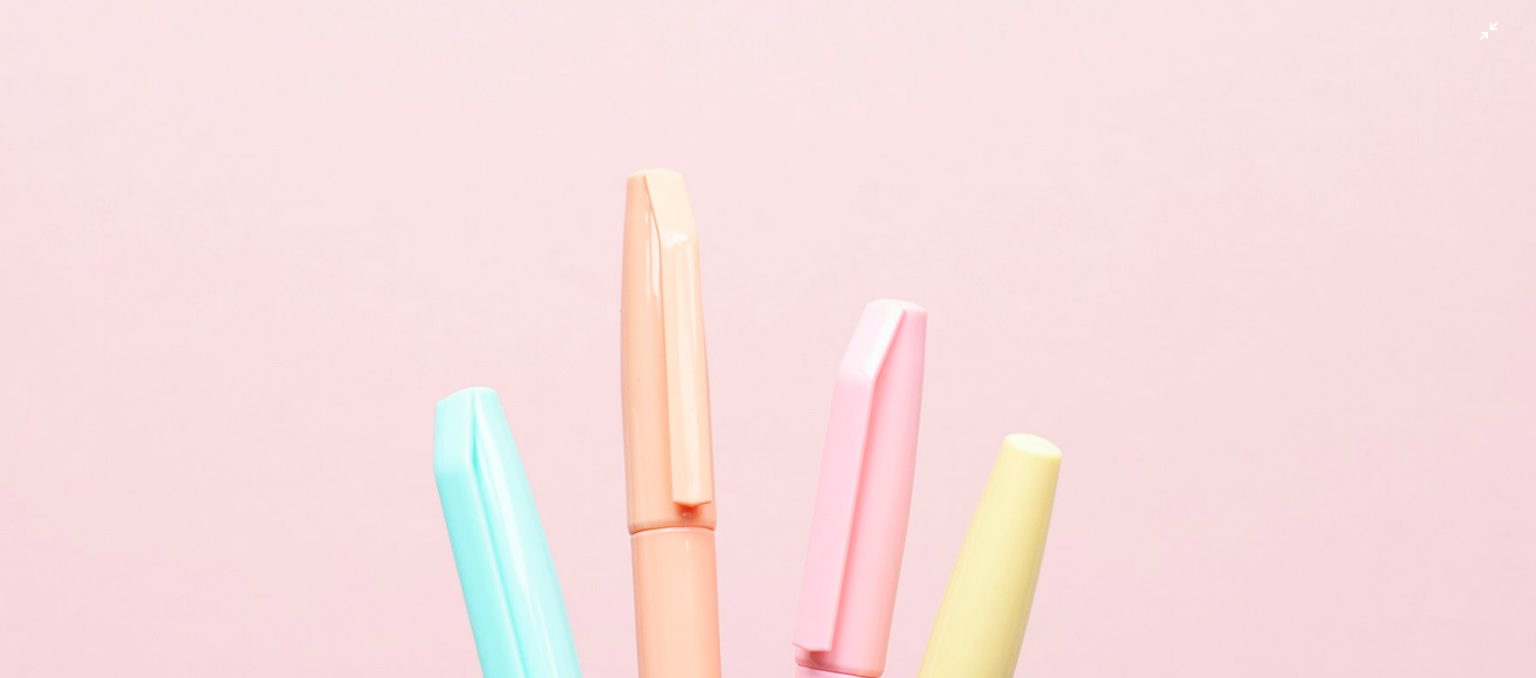 click at bounding box center [768, 353] 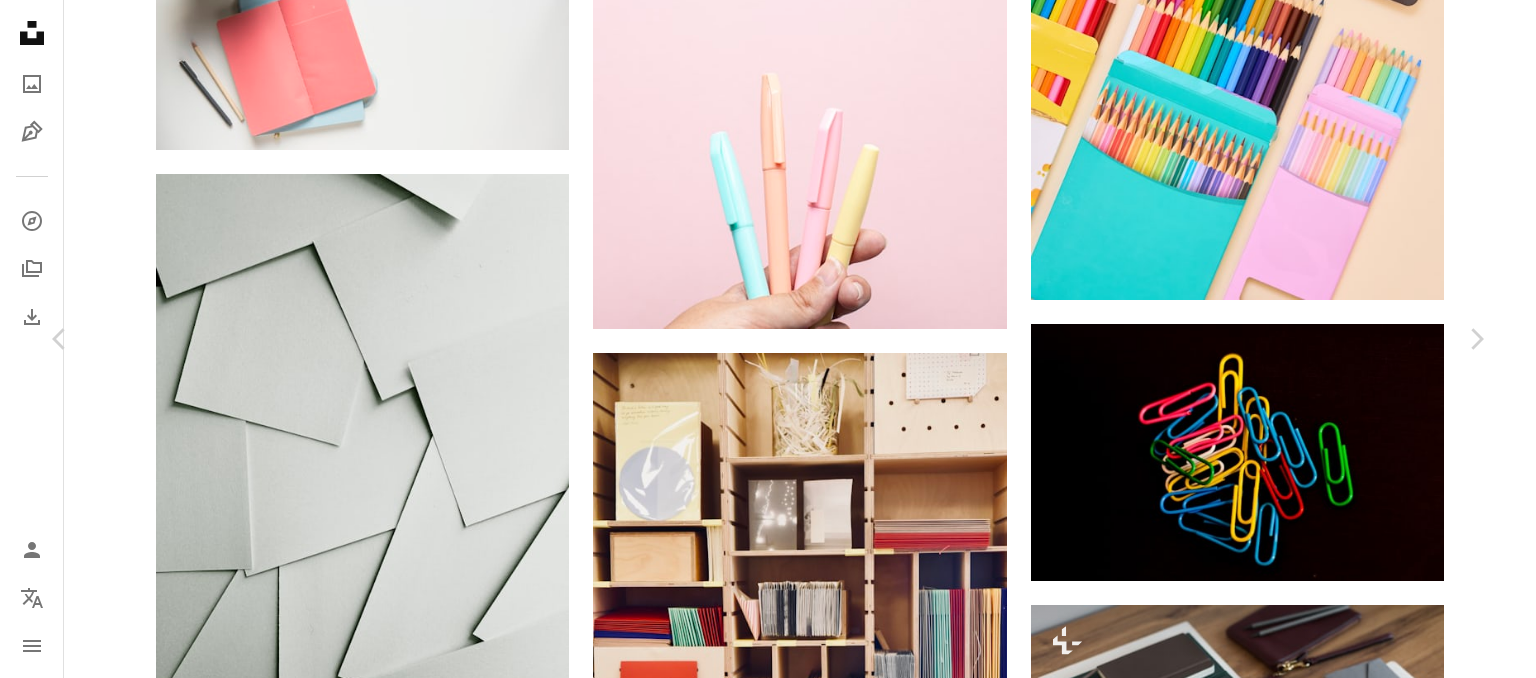 click at bounding box center [760, 5194] 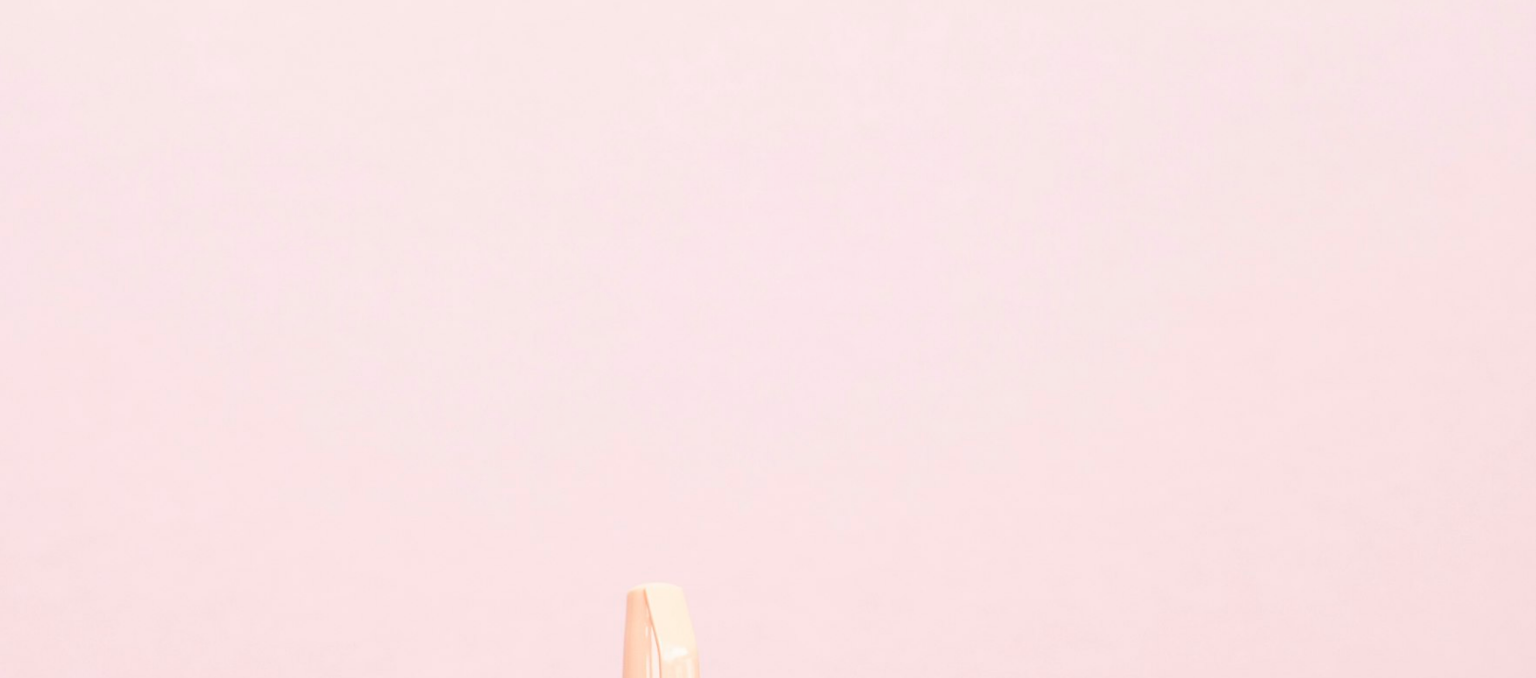 scroll, scrollTop: 414, scrollLeft: 0, axis: vertical 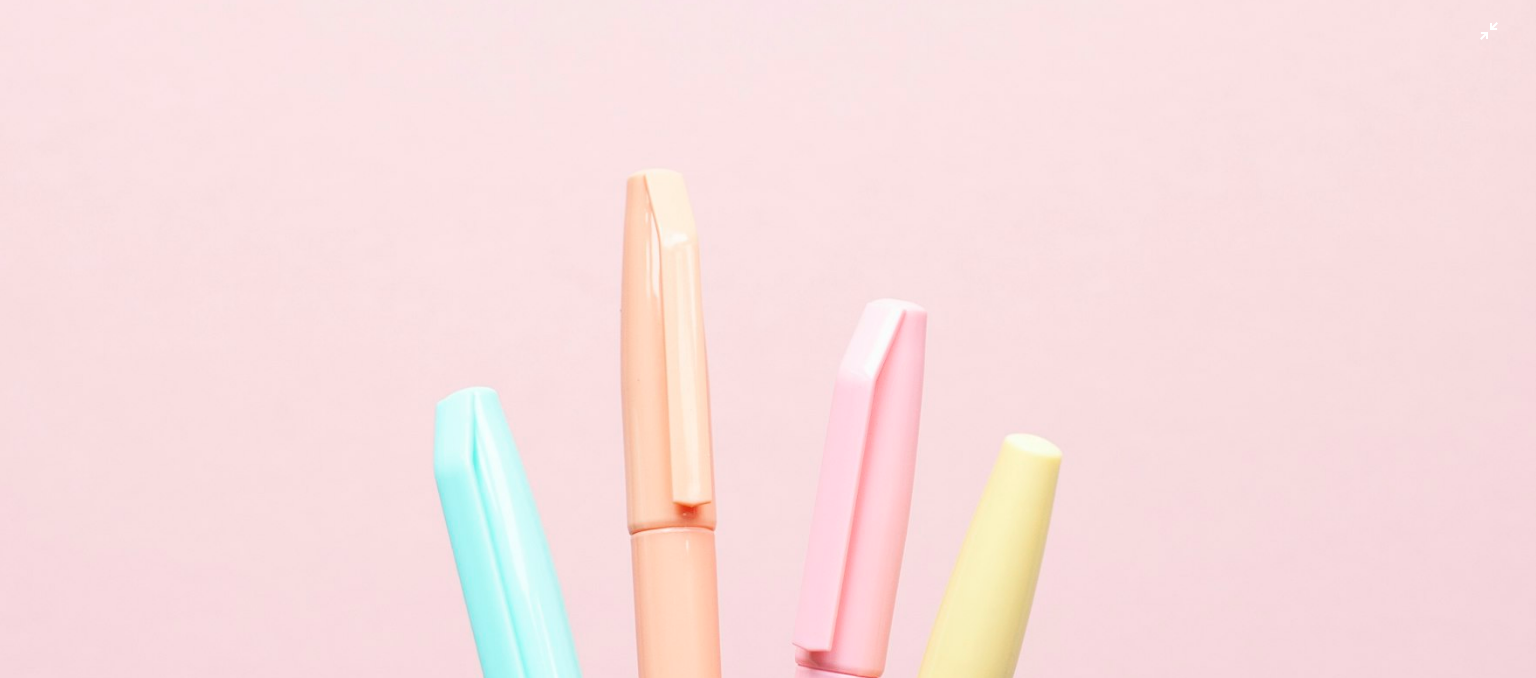 click at bounding box center (768, 353) 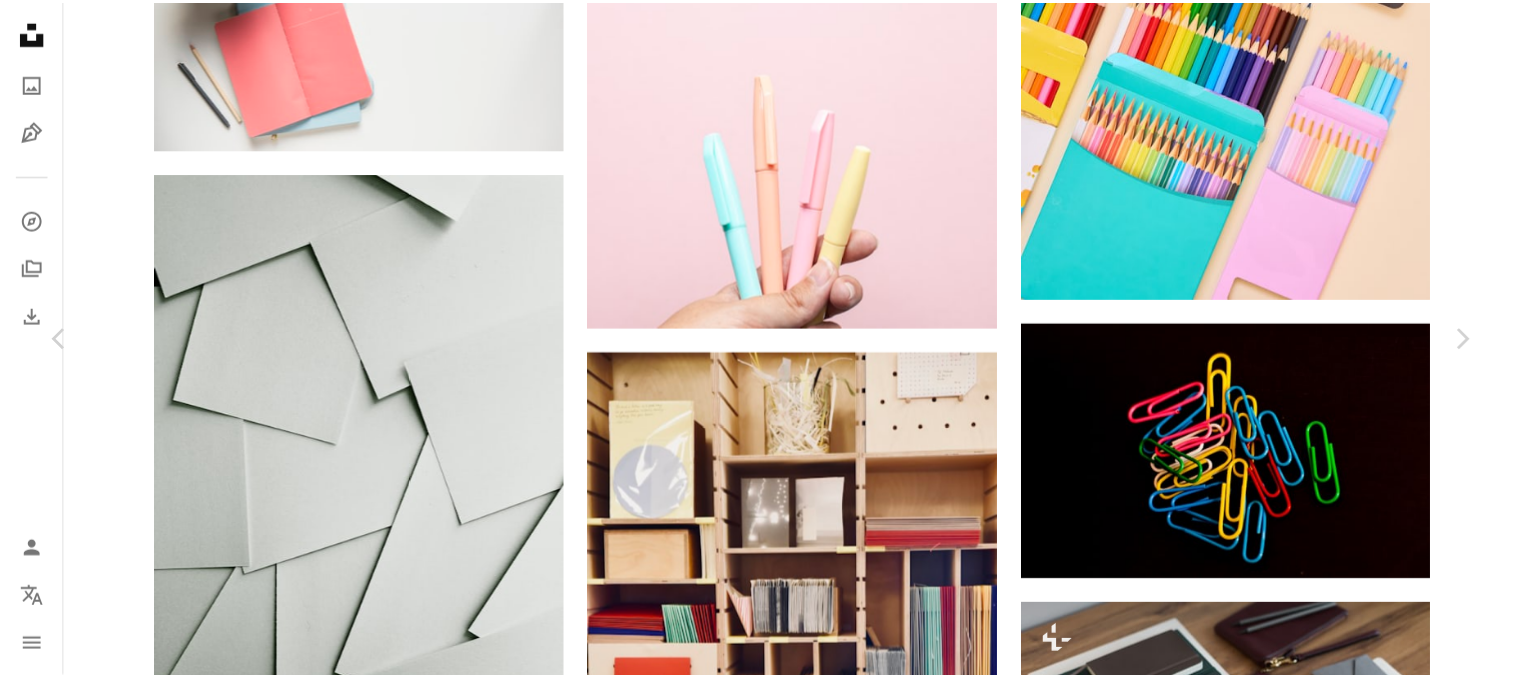 scroll, scrollTop: 90, scrollLeft: 0, axis: vertical 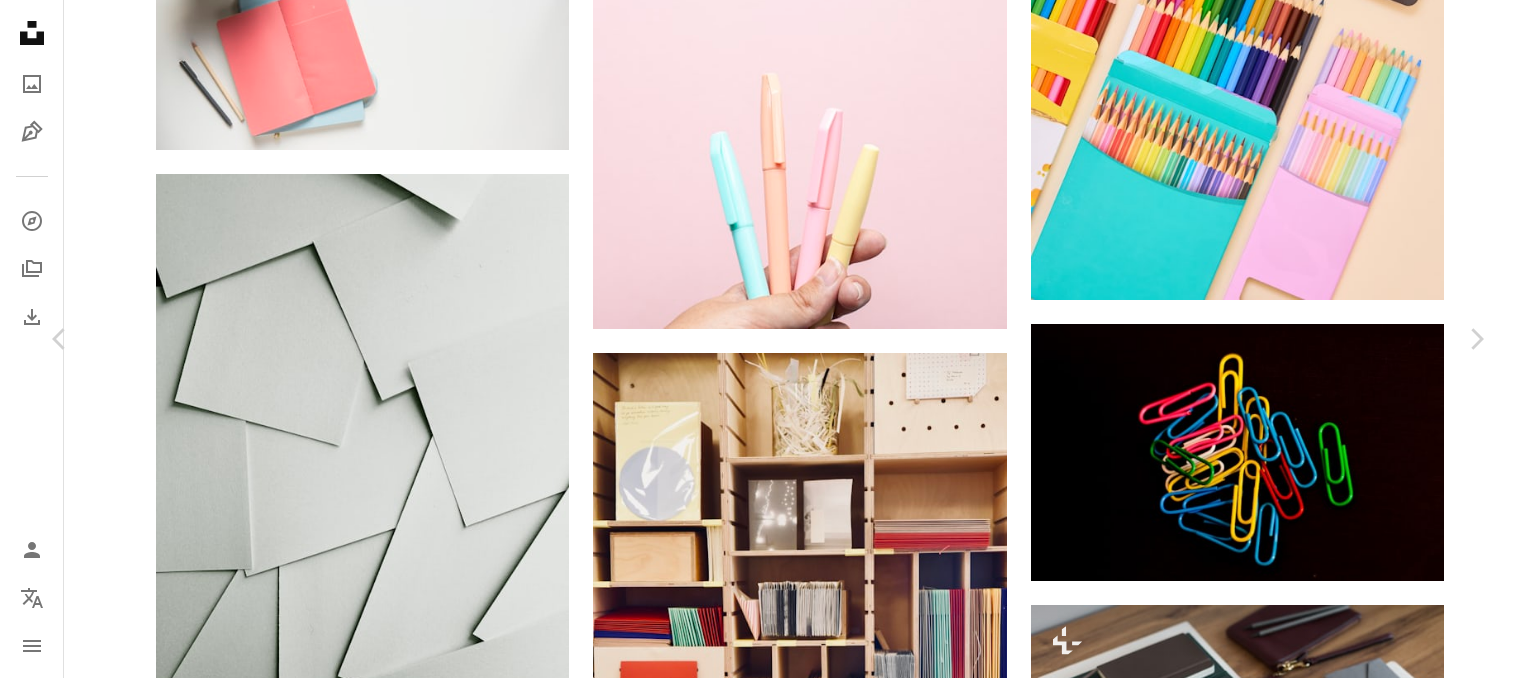 click on "More Actions" 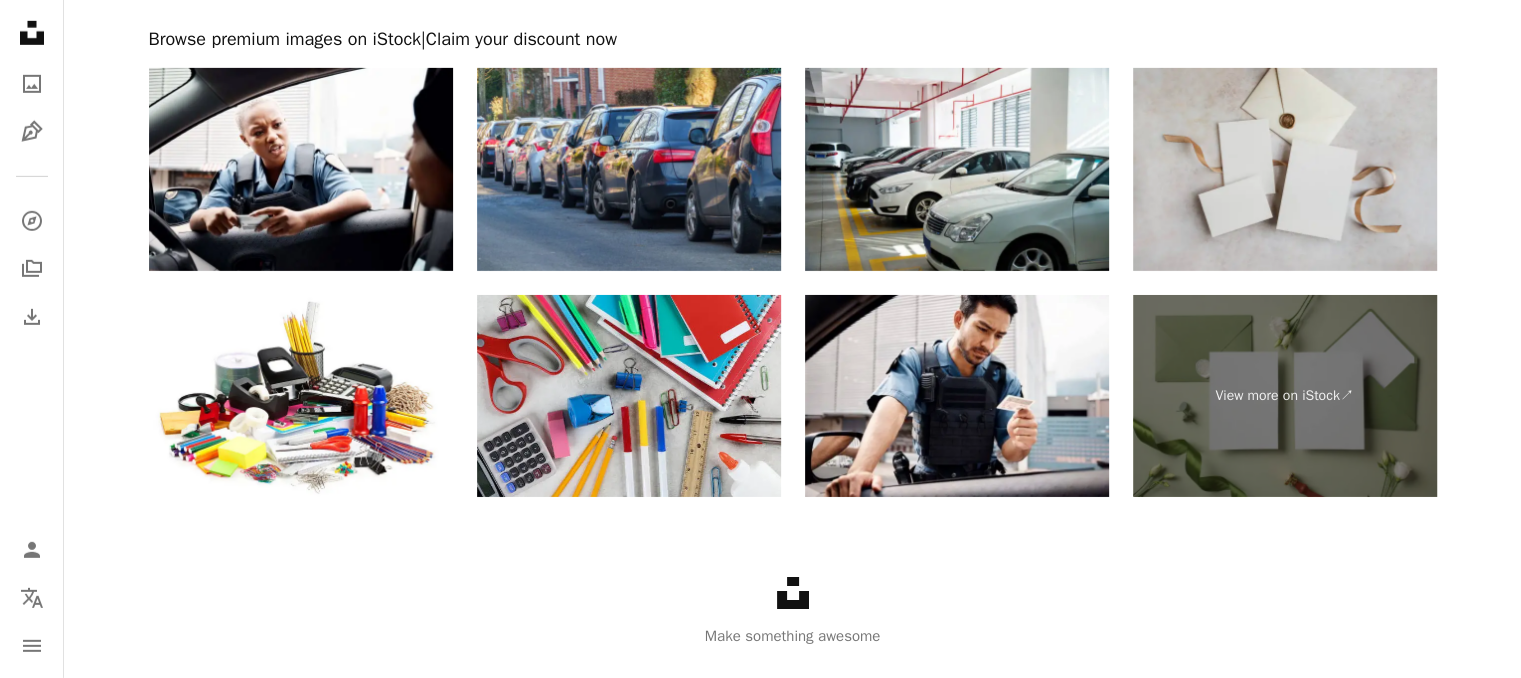 scroll, scrollTop: 6379, scrollLeft: 0, axis: vertical 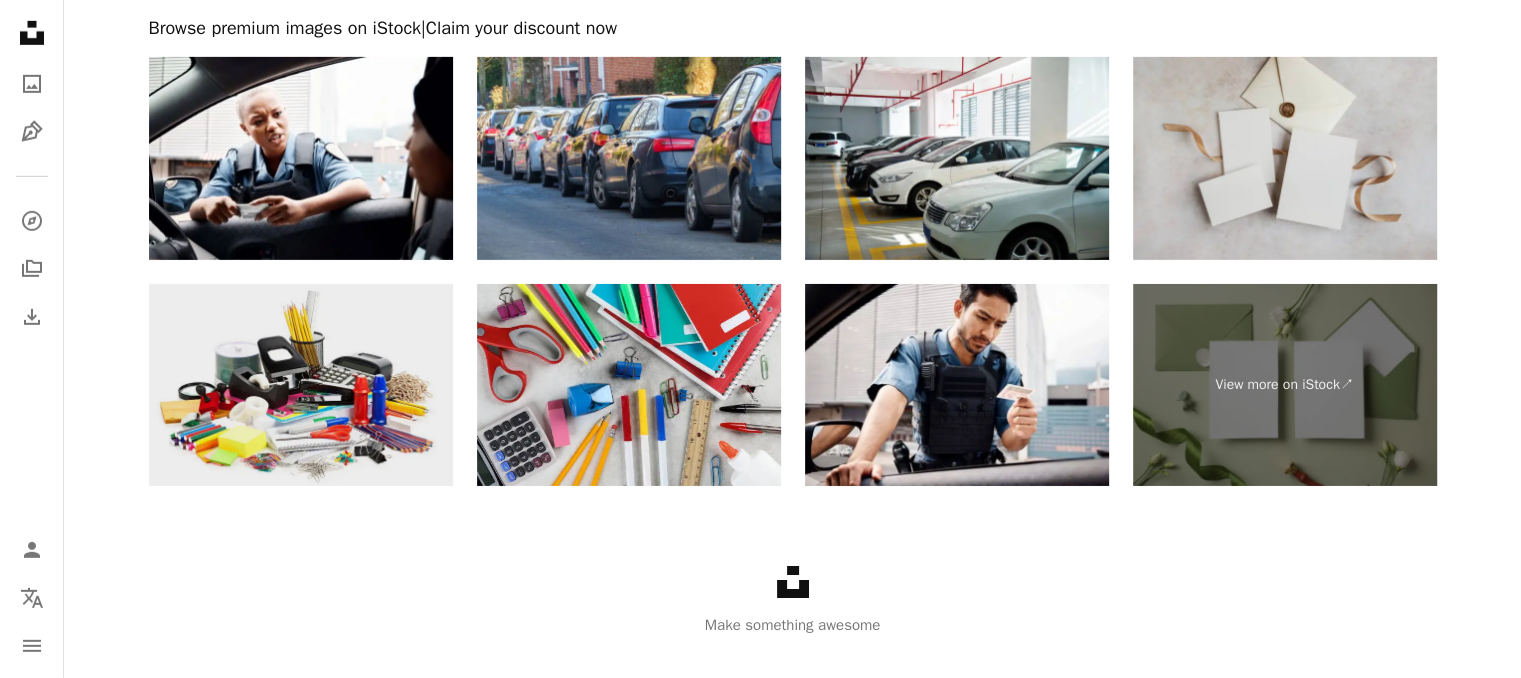click at bounding box center [301, 385] 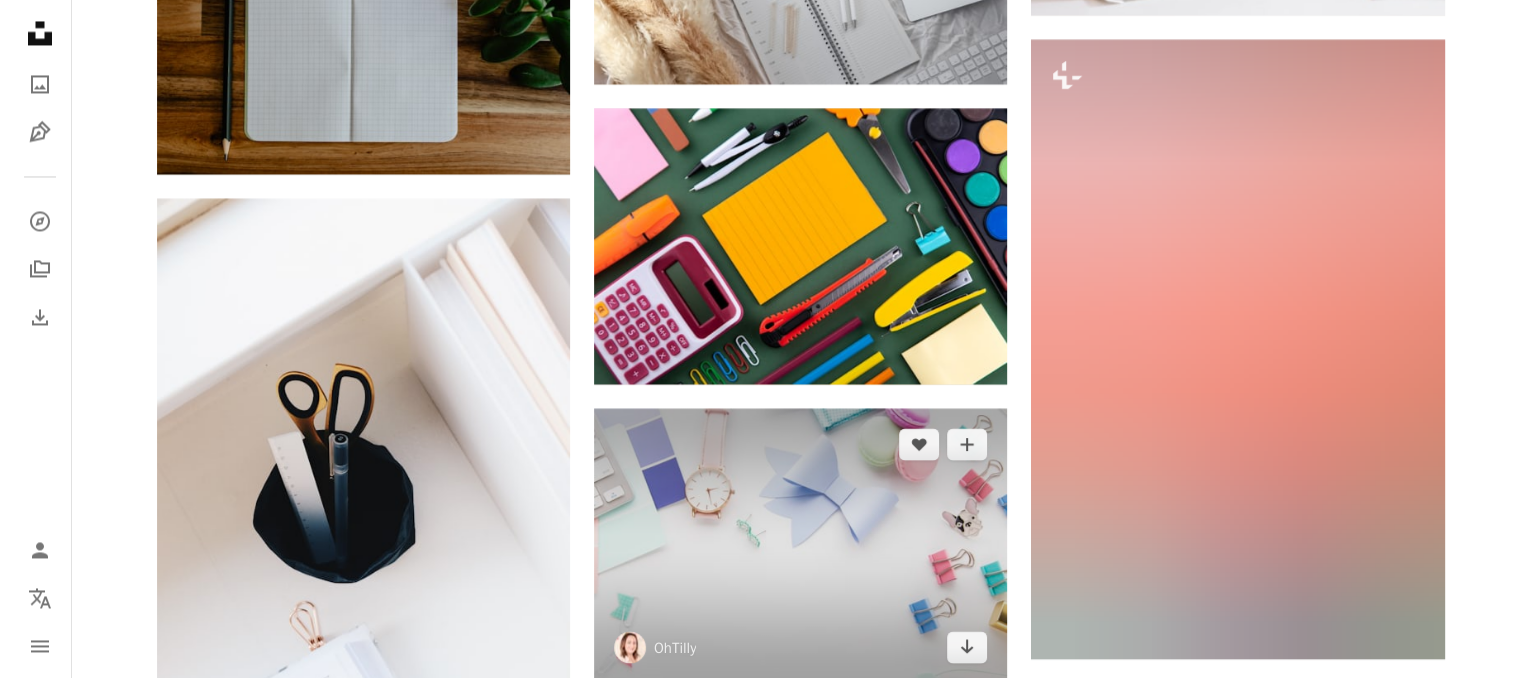 scroll, scrollTop: 3465, scrollLeft: 0, axis: vertical 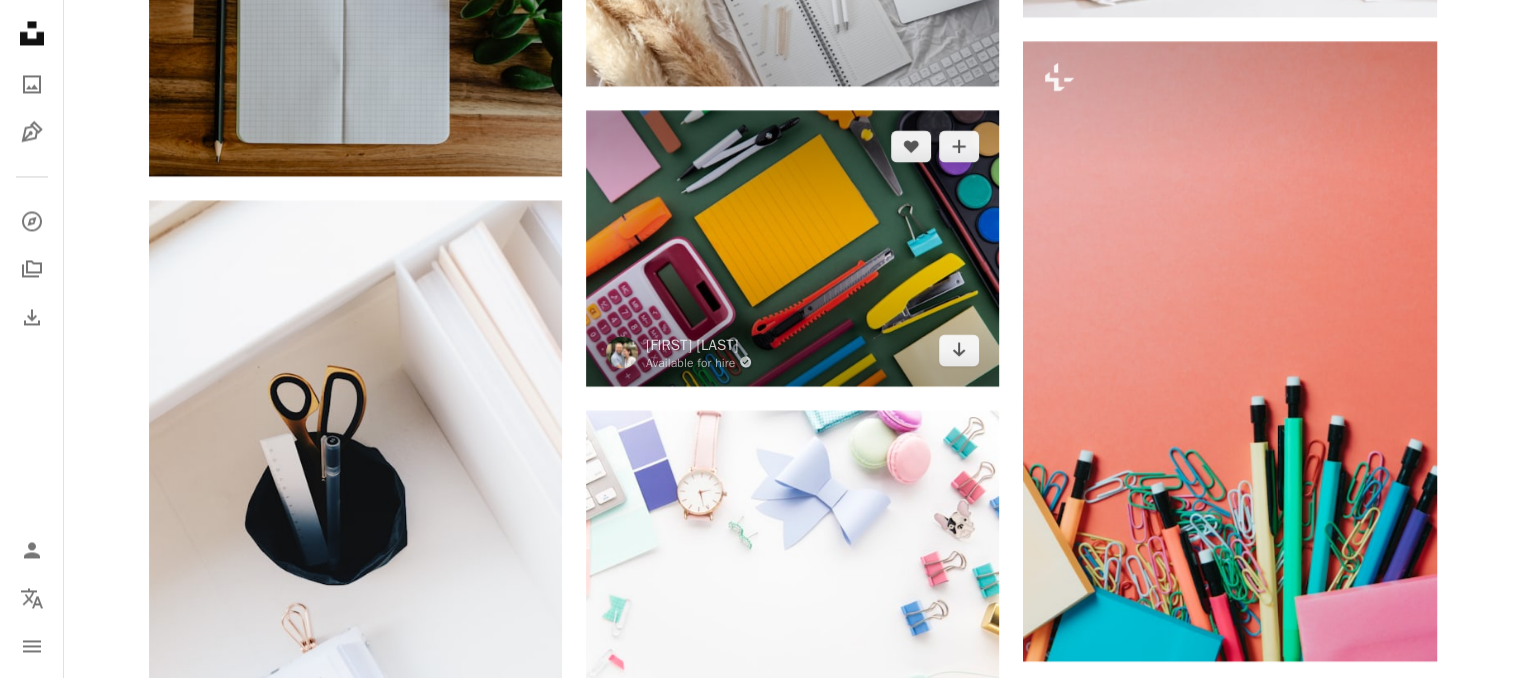 click at bounding box center [792, 247] 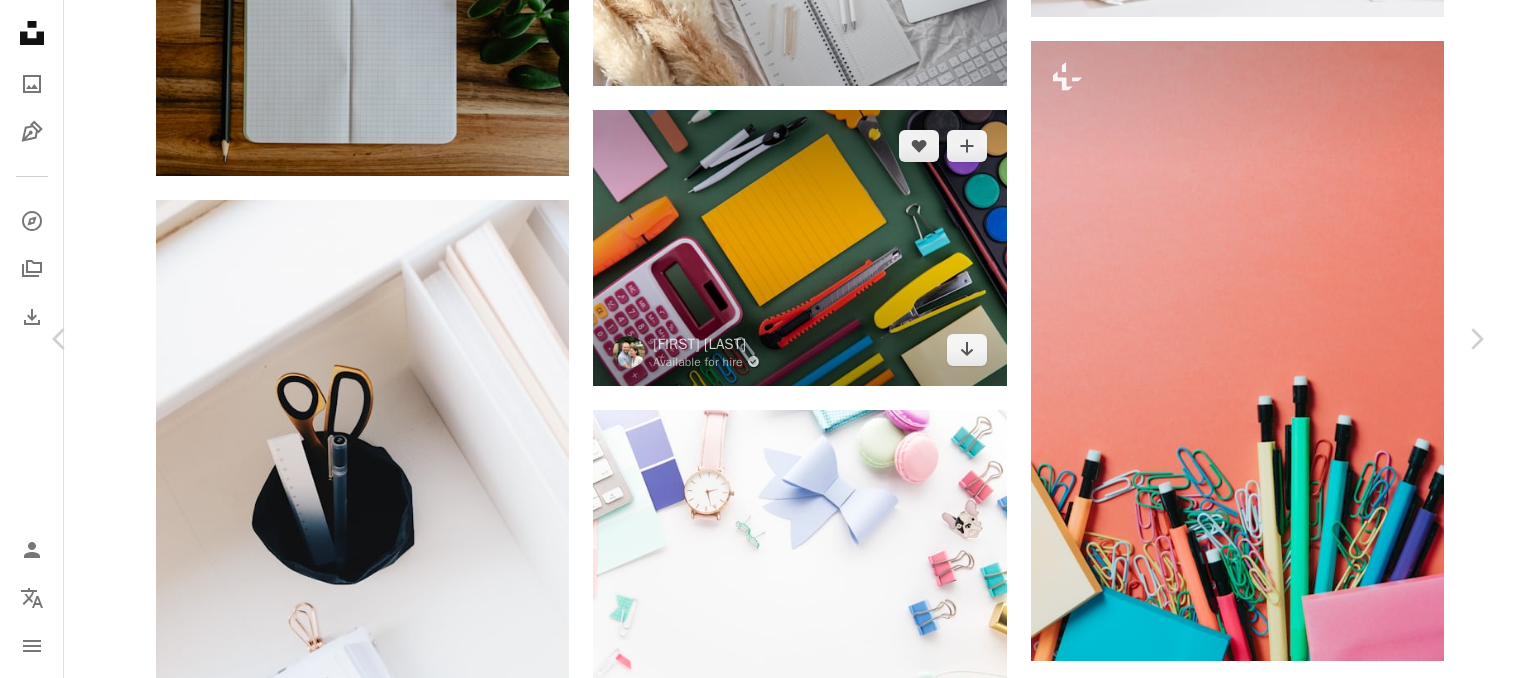 scroll, scrollTop: 126, scrollLeft: 0, axis: vertical 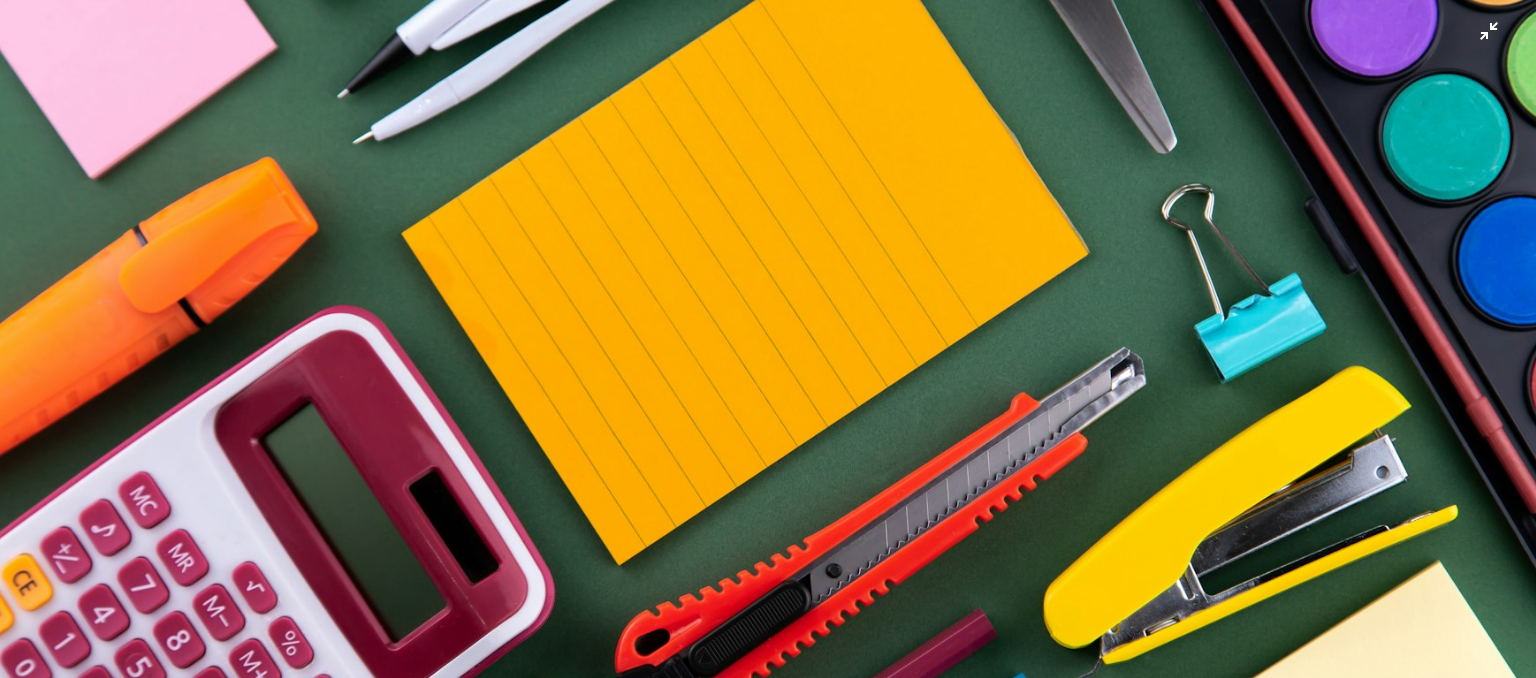 click at bounding box center [768, 348] 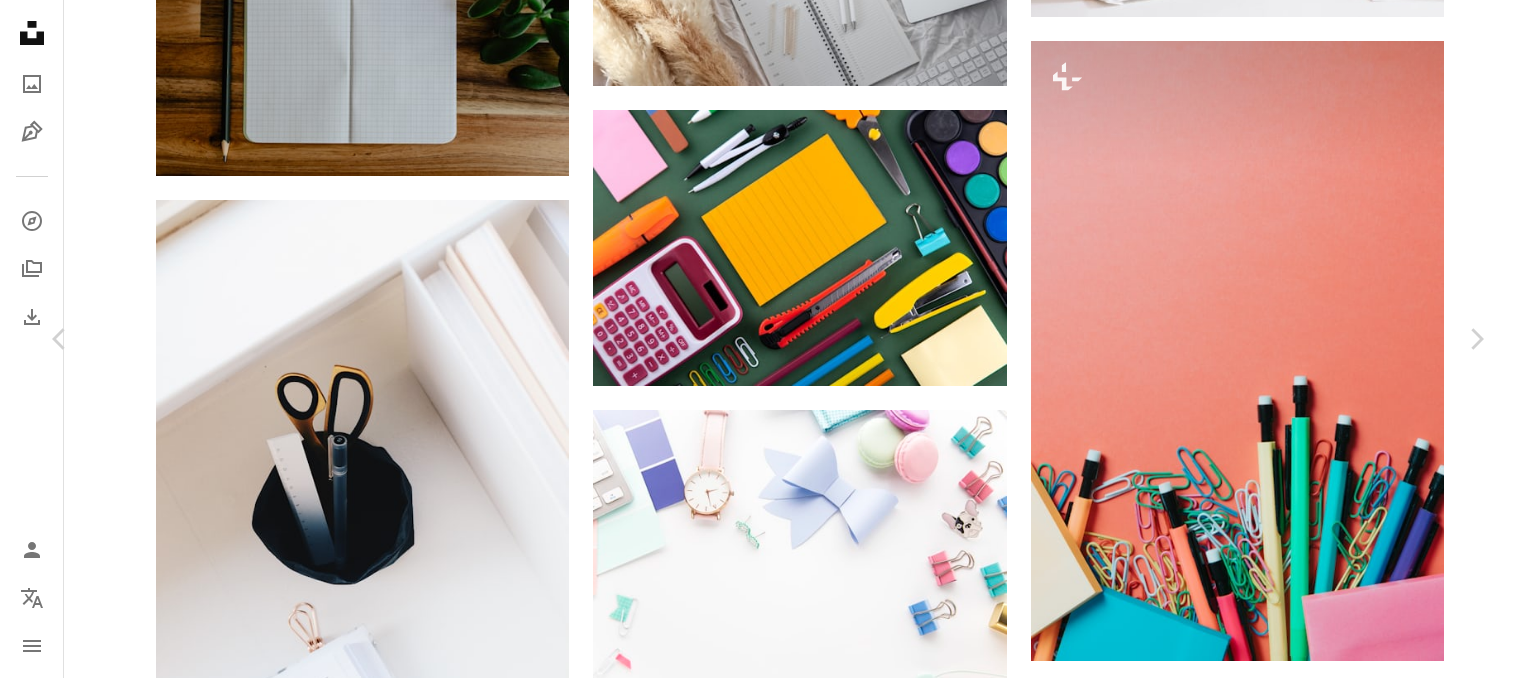 scroll, scrollTop: 88, scrollLeft: 0, axis: vertical 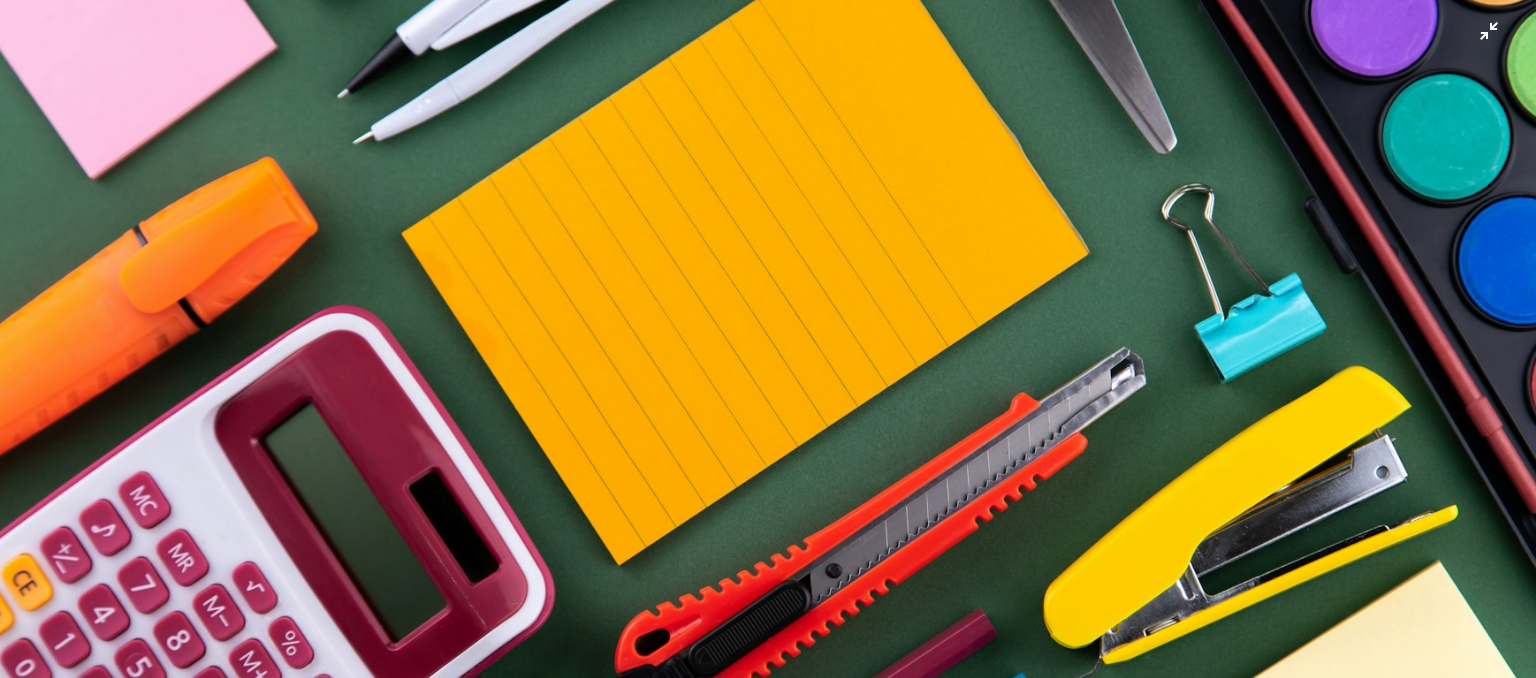 click at bounding box center [768, 348] 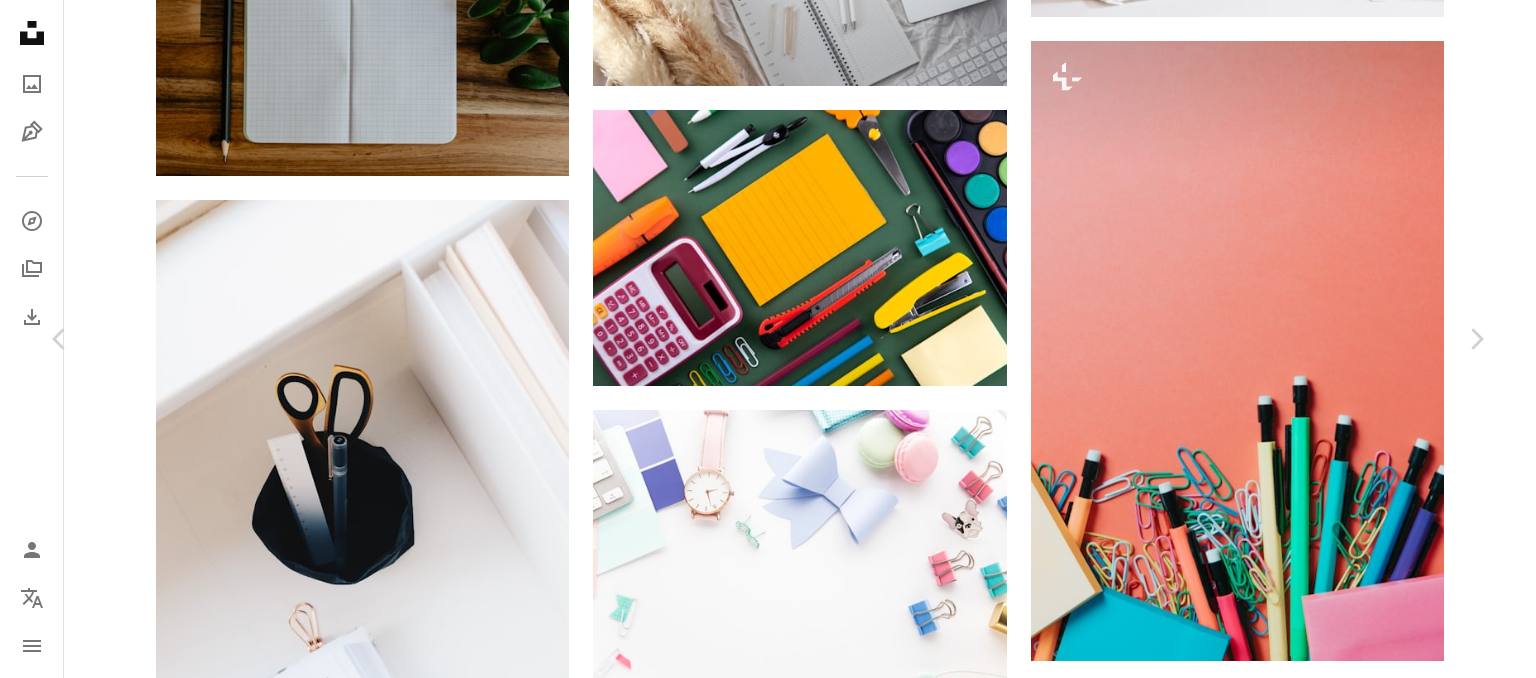 click on "Download free" at bounding box center (1287, 3662) 